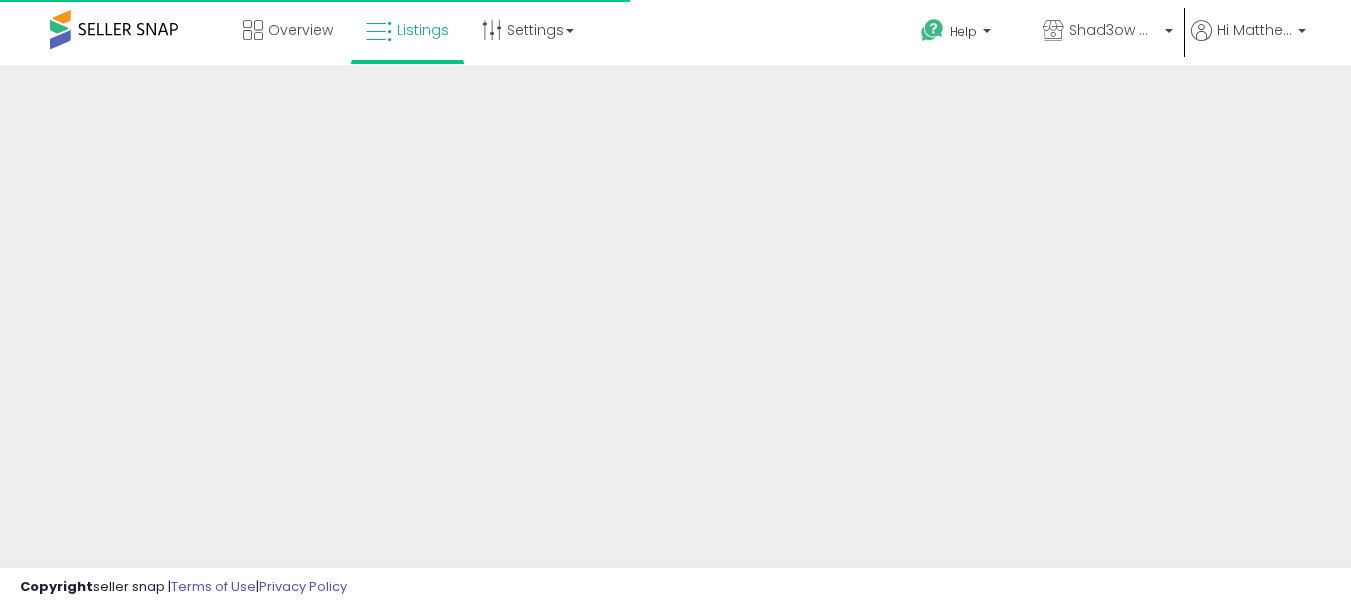 scroll, scrollTop: 0, scrollLeft: 0, axis: both 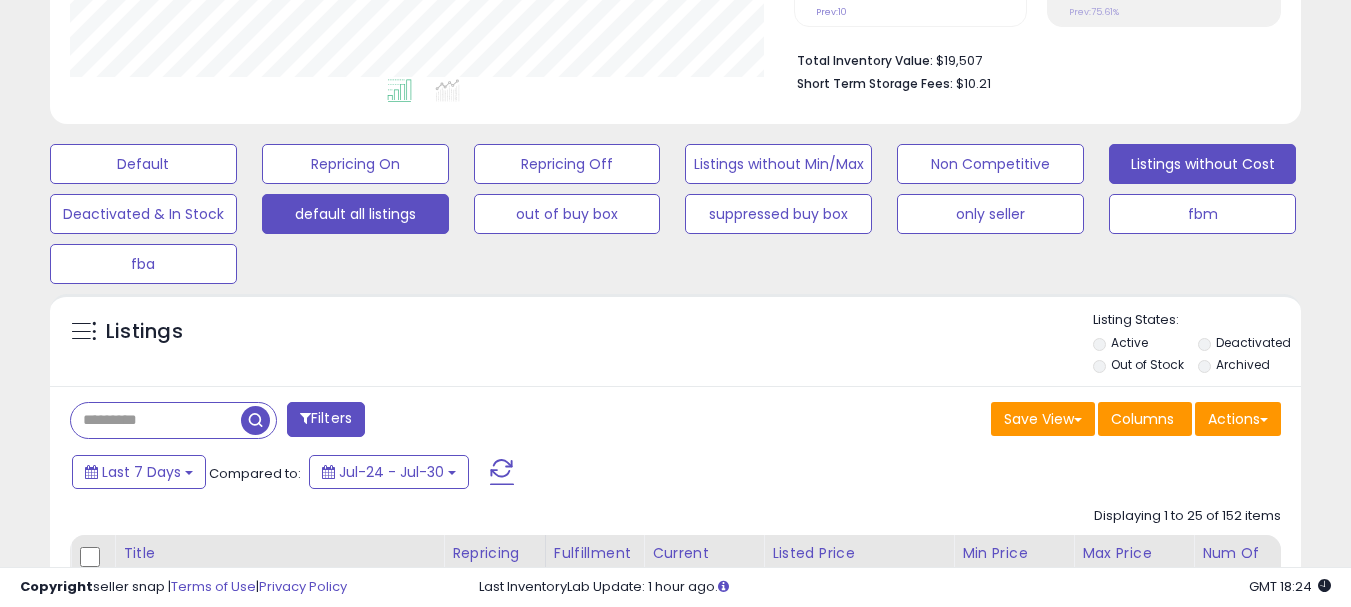 click on "Listings without Cost" at bounding box center (143, 164) 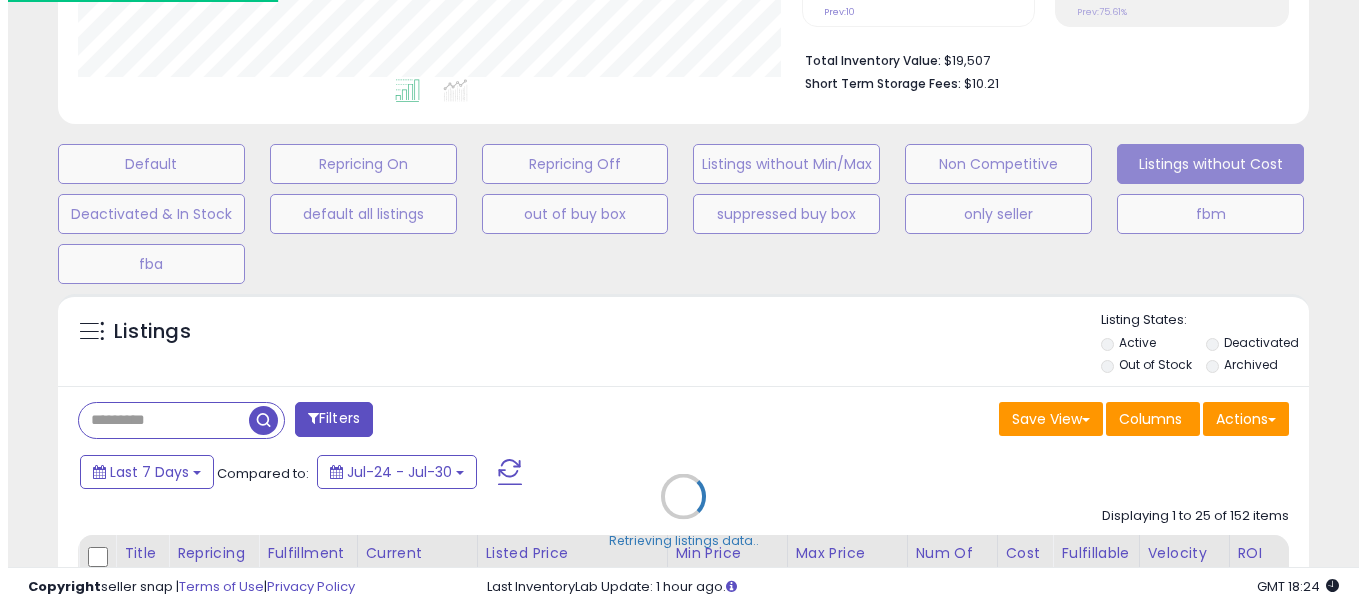 scroll, scrollTop: 999590, scrollLeft: 999267, axis: both 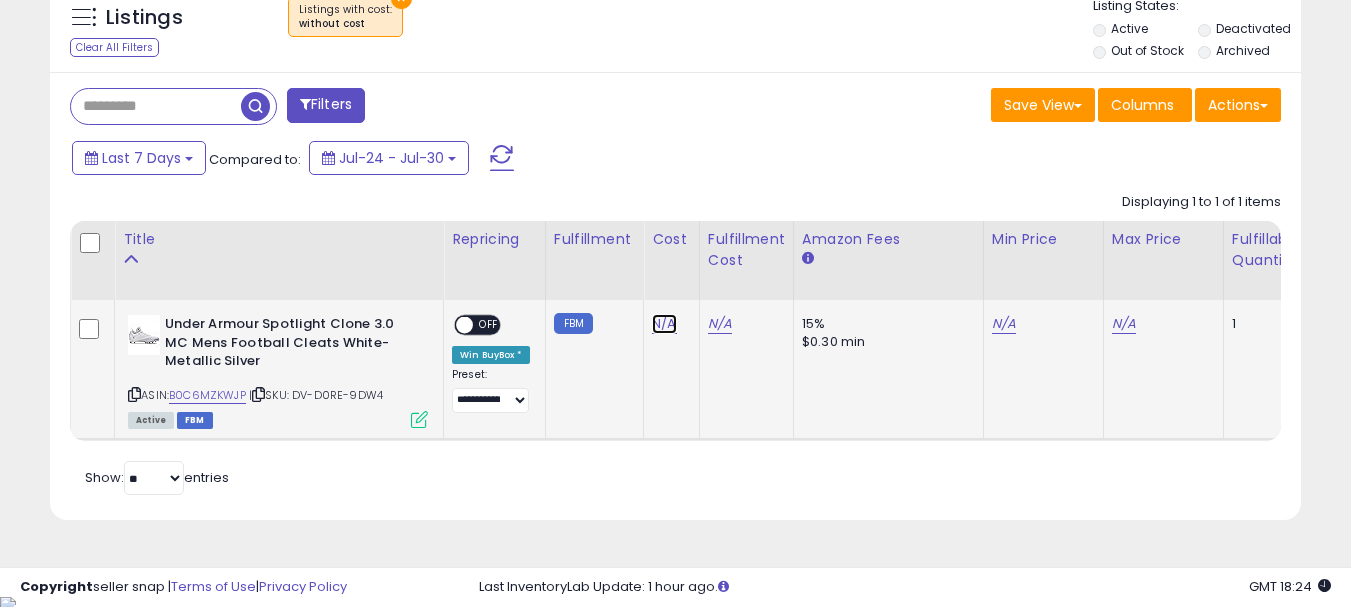 click on "N/A" at bounding box center [664, 324] 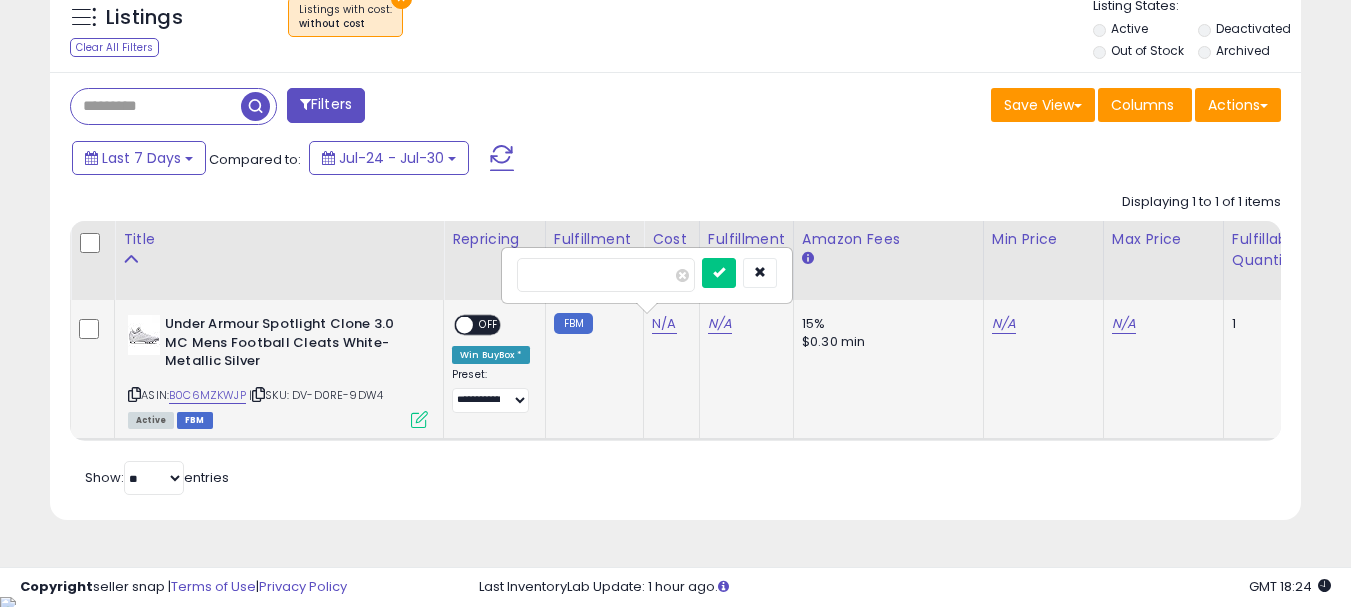 type on "*****" 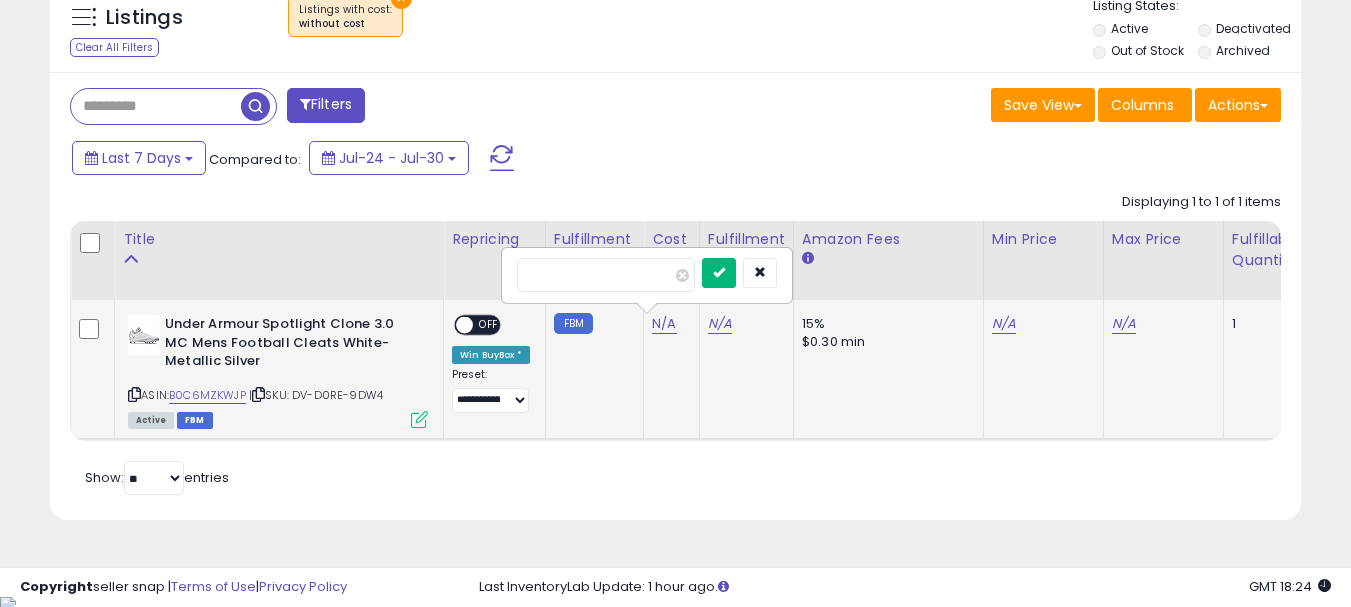 click at bounding box center [719, 273] 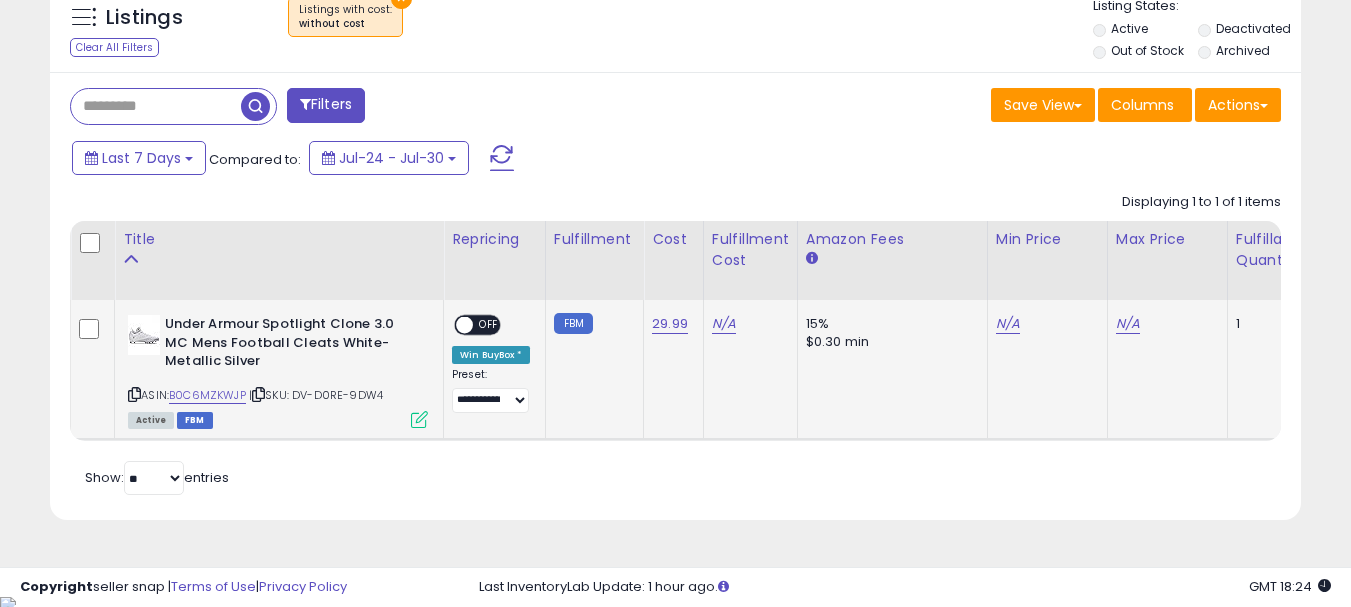 click at bounding box center [419, 419] 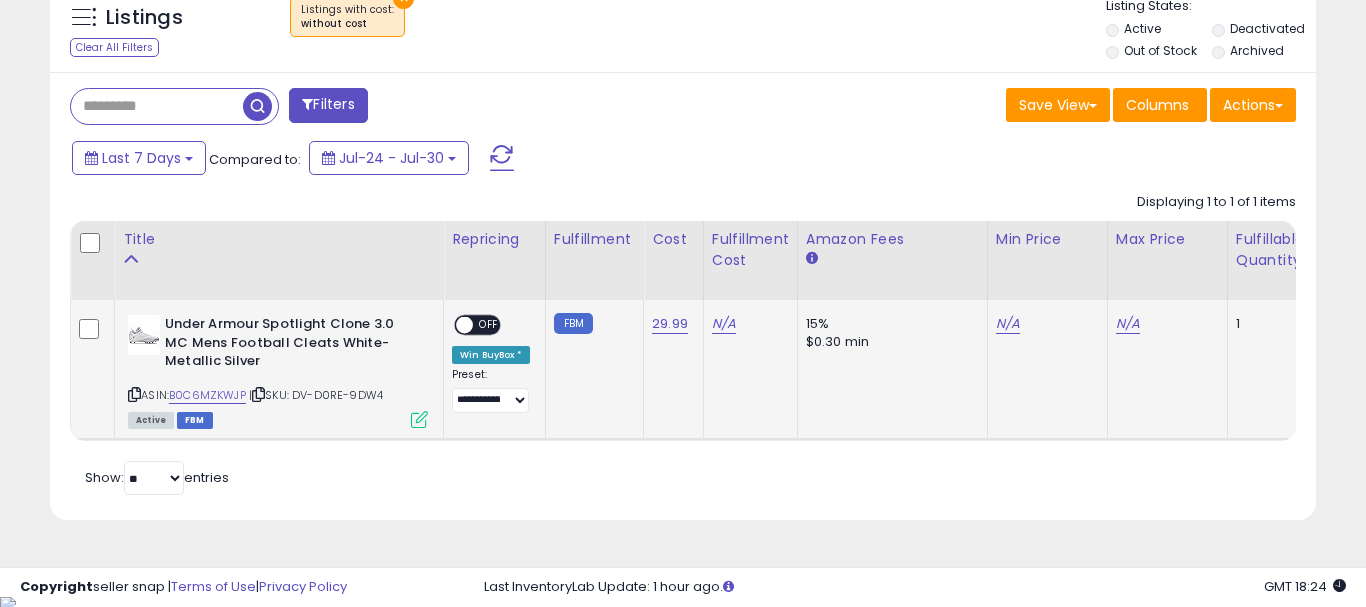 scroll, scrollTop: 999590, scrollLeft: 999267, axis: both 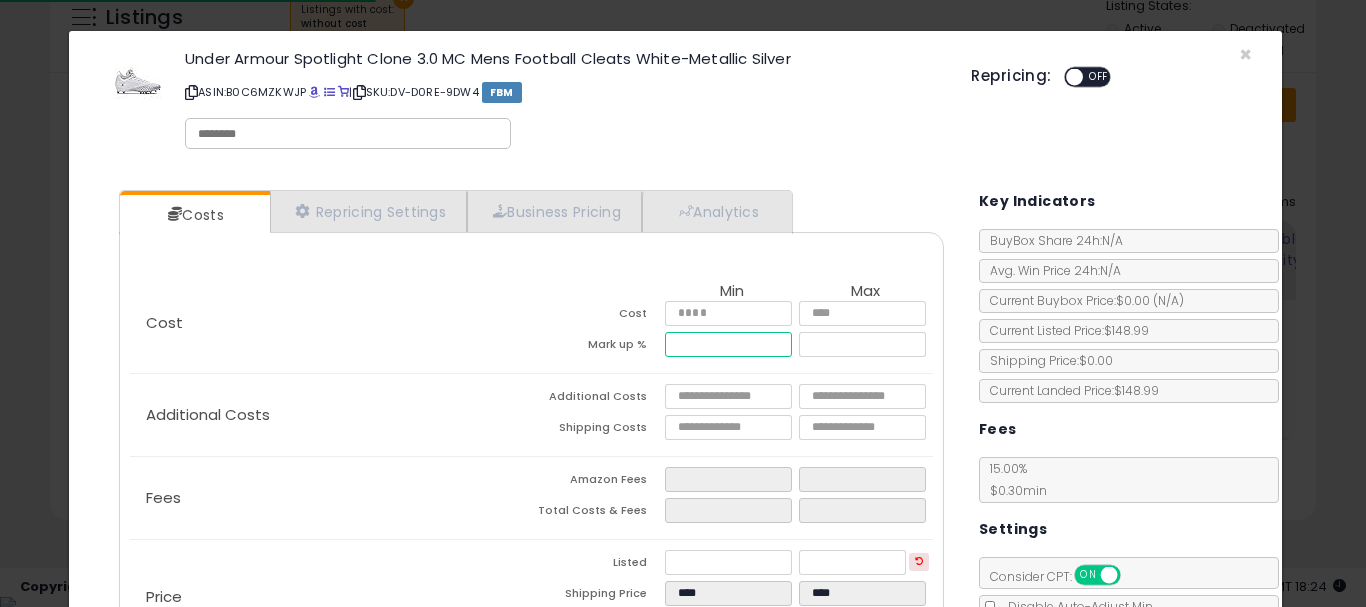 click at bounding box center (728, 344) 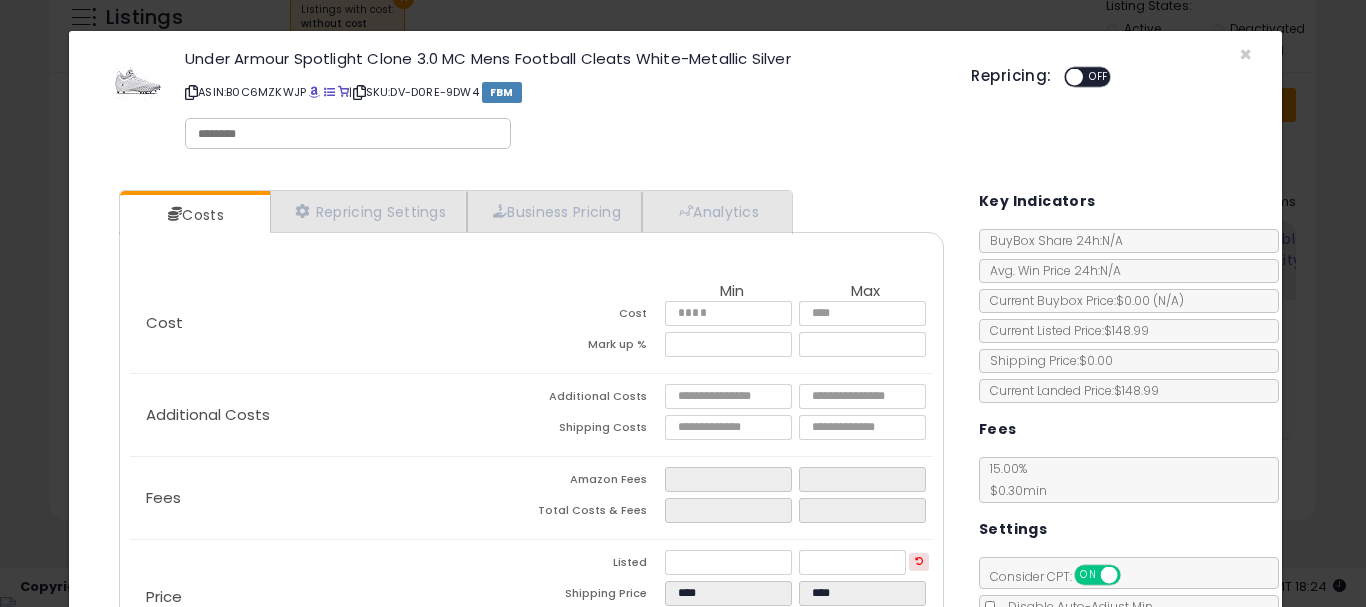 type on "******" 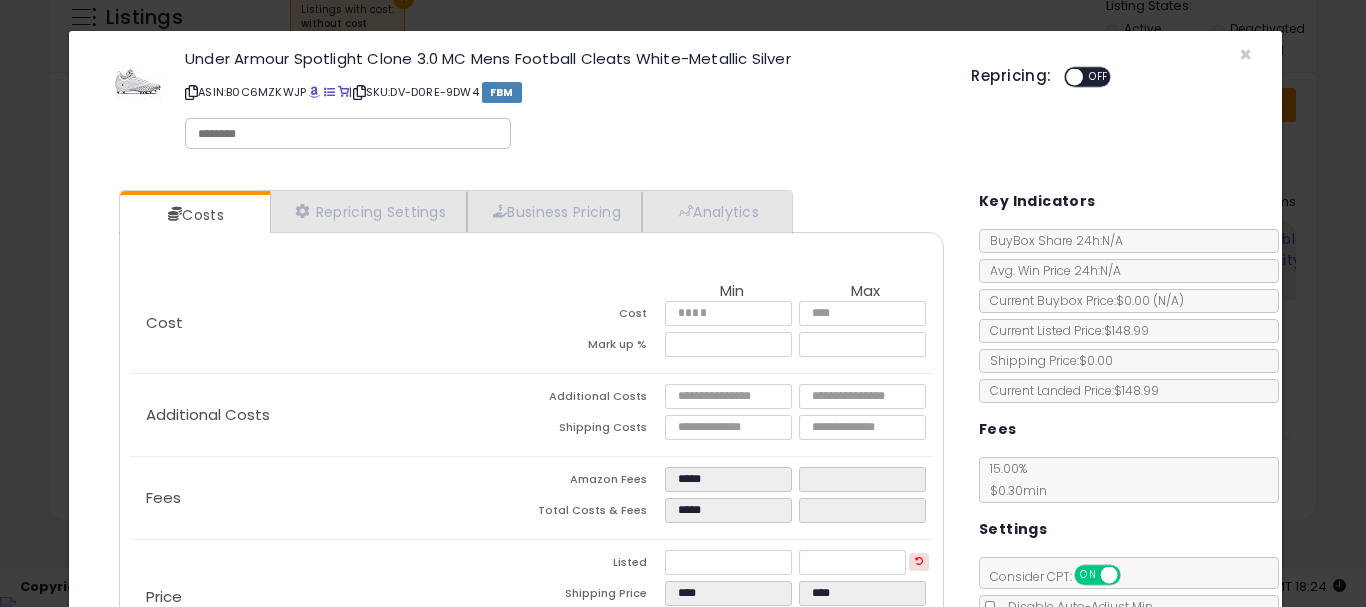 click on "Mark up %" at bounding box center [598, 347] 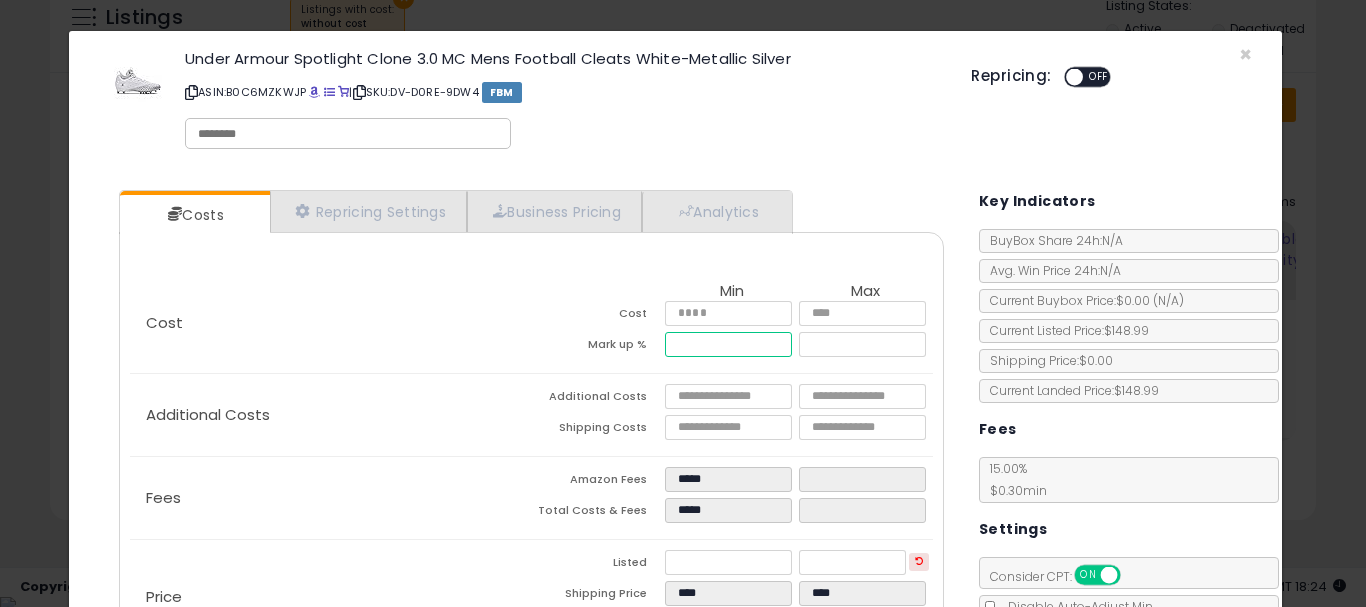 drag, startPoint x: 745, startPoint y: 337, endPoint x: 600, endPoint y: 328, distance: 145.27904 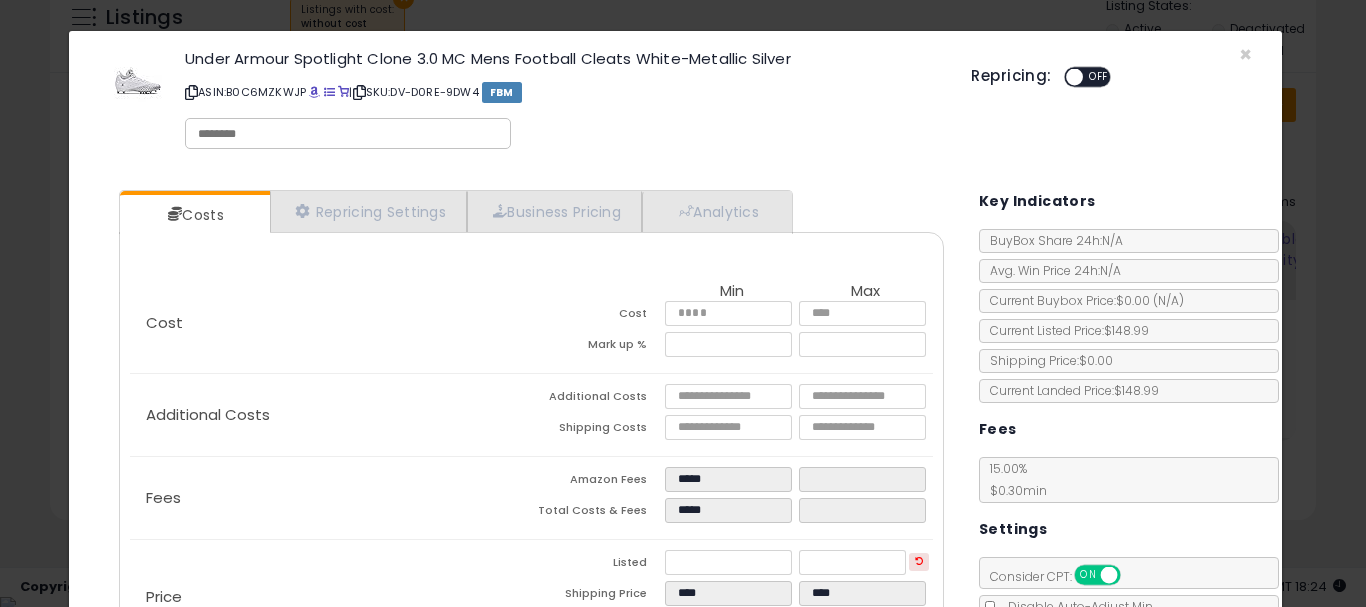 type on "******" 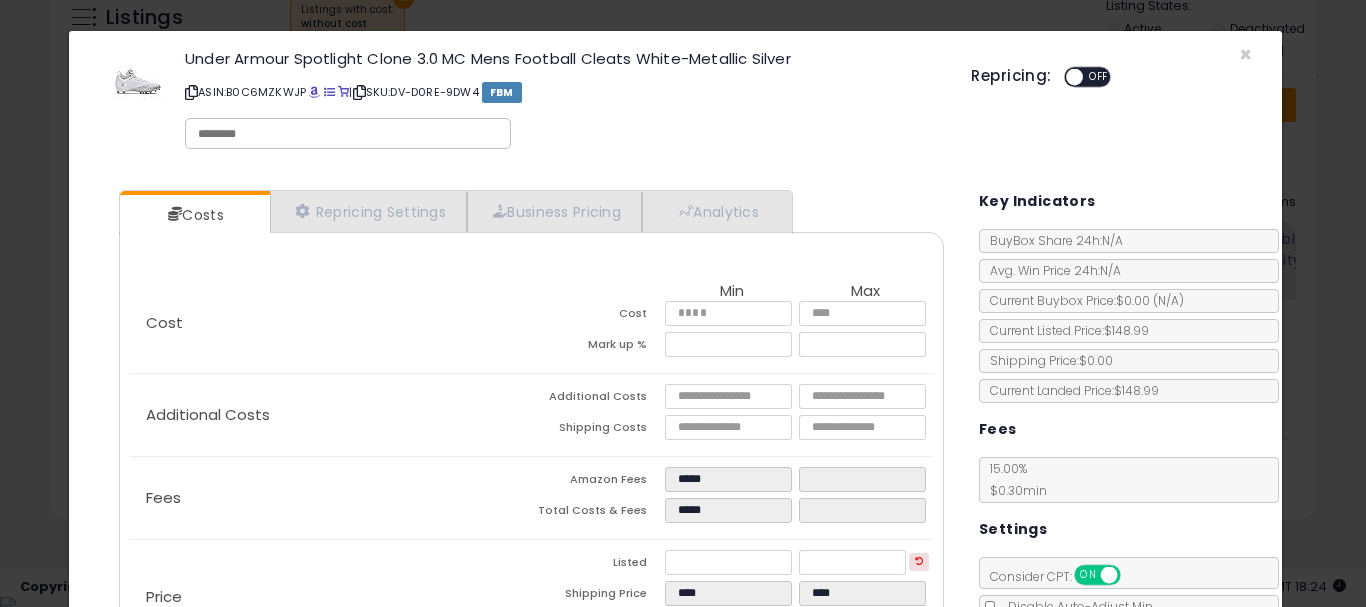 scroll, scrollTop: 235, scrollLeft: 0, axis: vertical 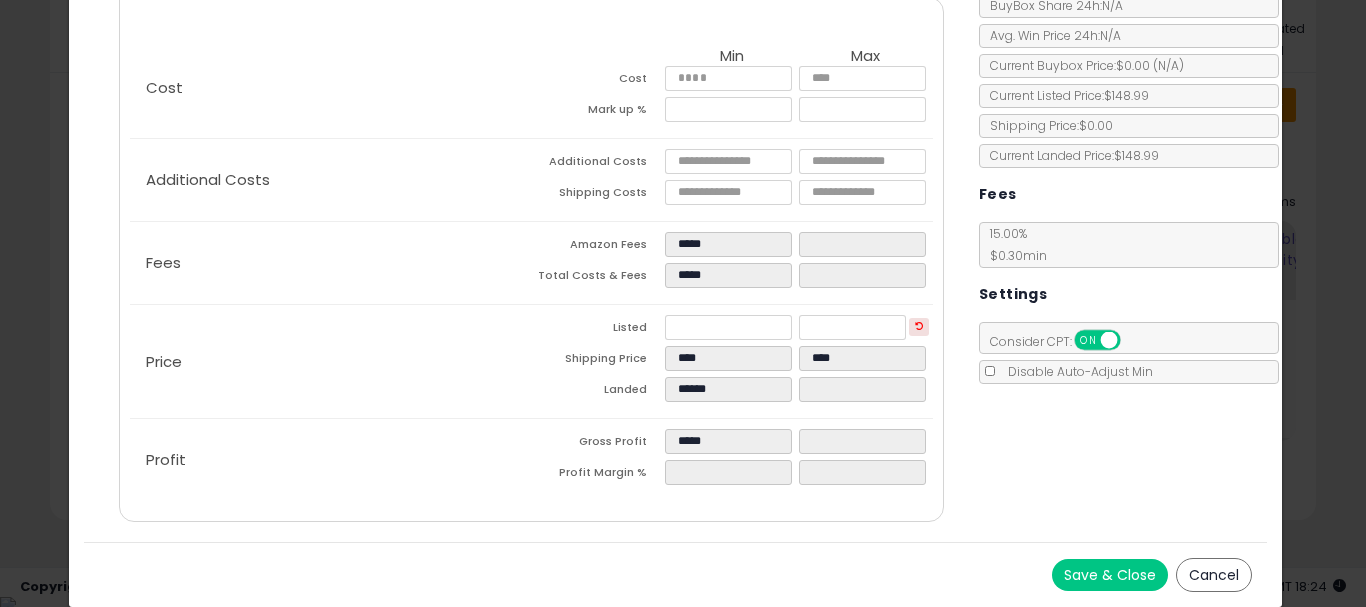 click on "Save & Close" at bounding box center [1110, 575] 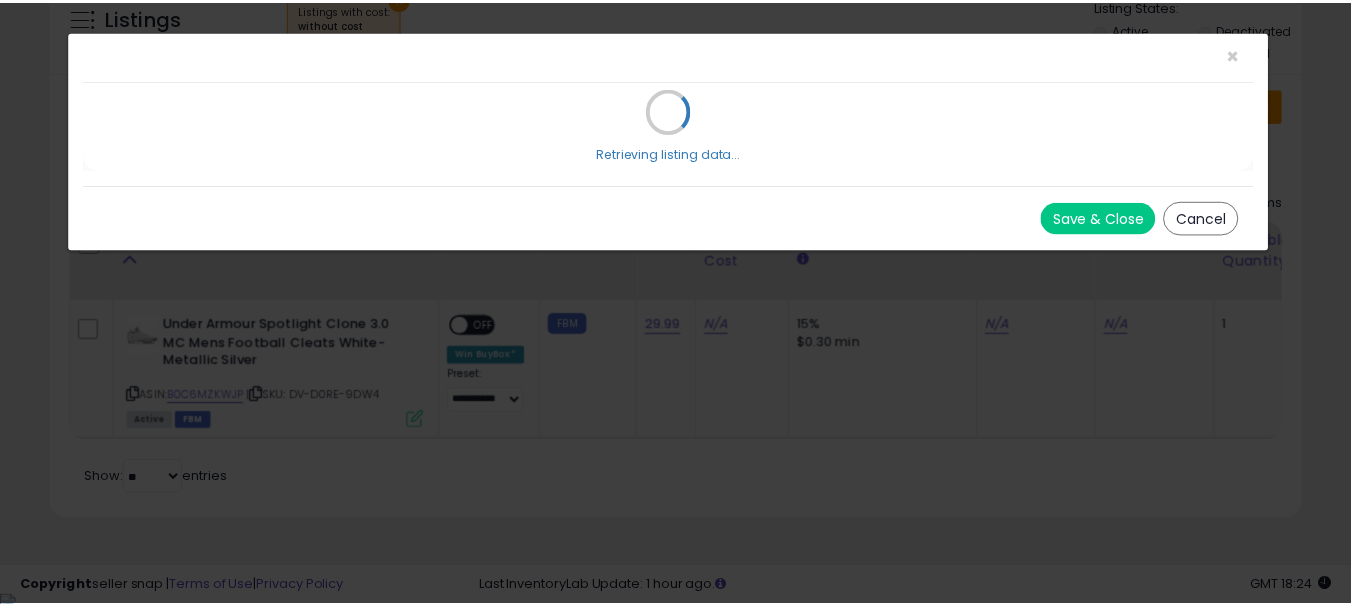 scroll, scrollTop: 0, scrollLeft: 0, axis: both 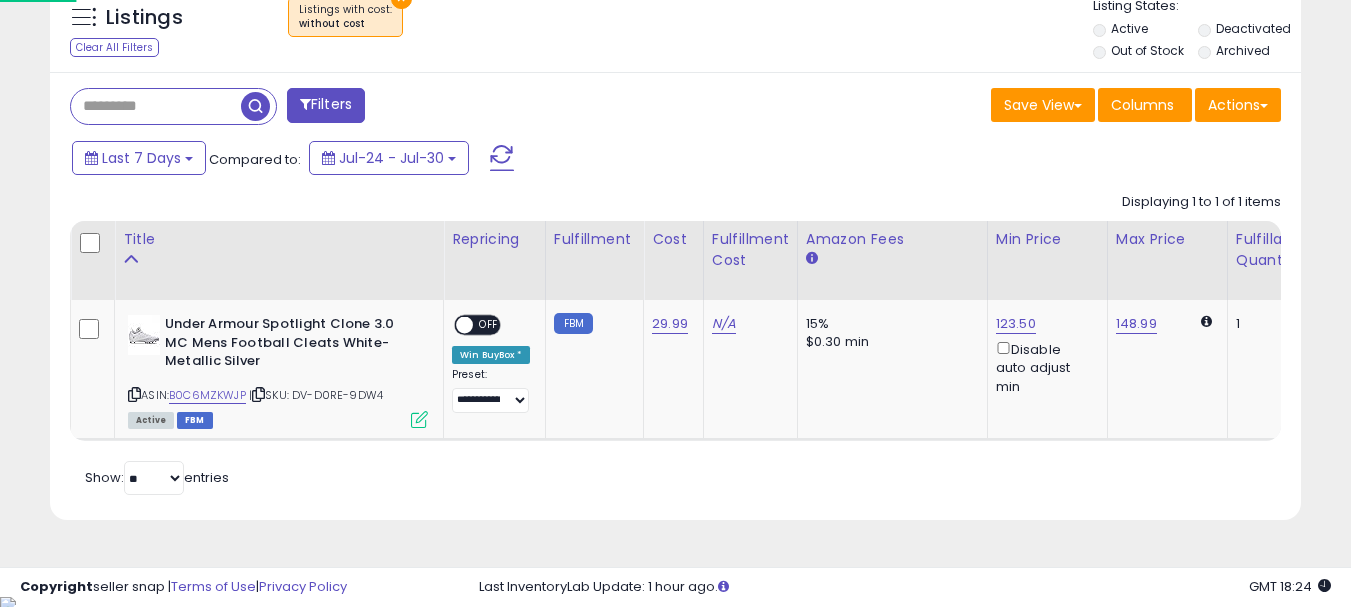 click on "OFF" at bounding box center [489, 325] 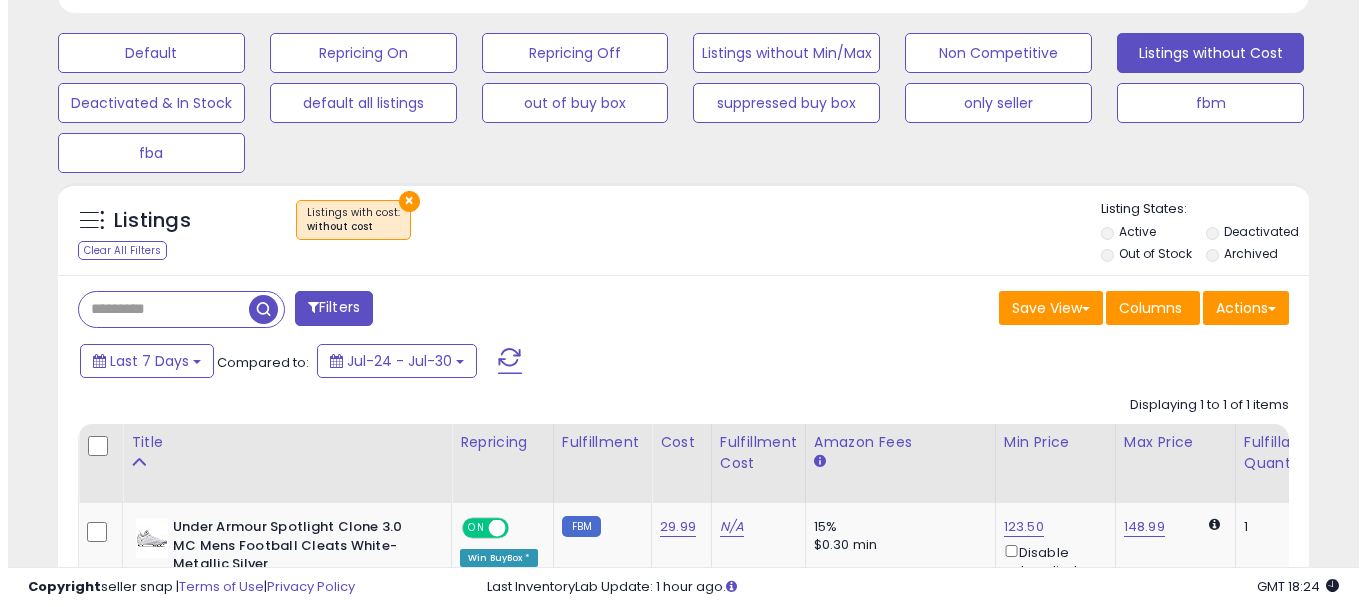 scroll, scrollTop: 533, scrollLeft: 0, axis: vertical 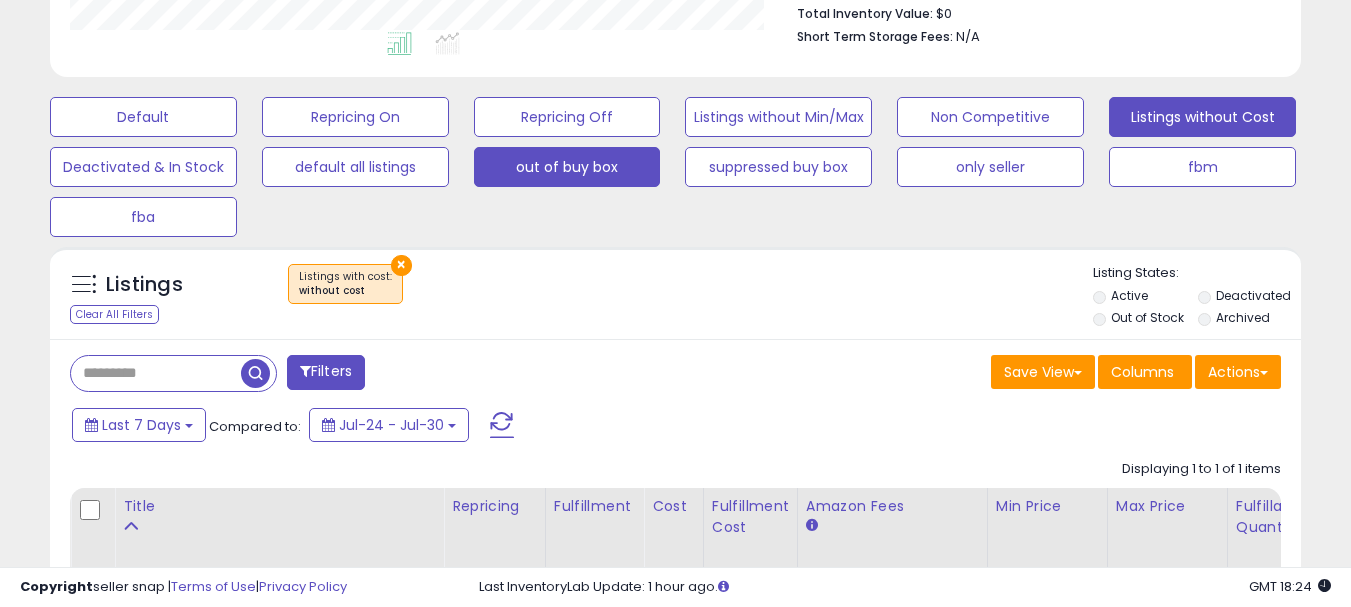 click on "out of buy box" at bounding box center (143, 117) 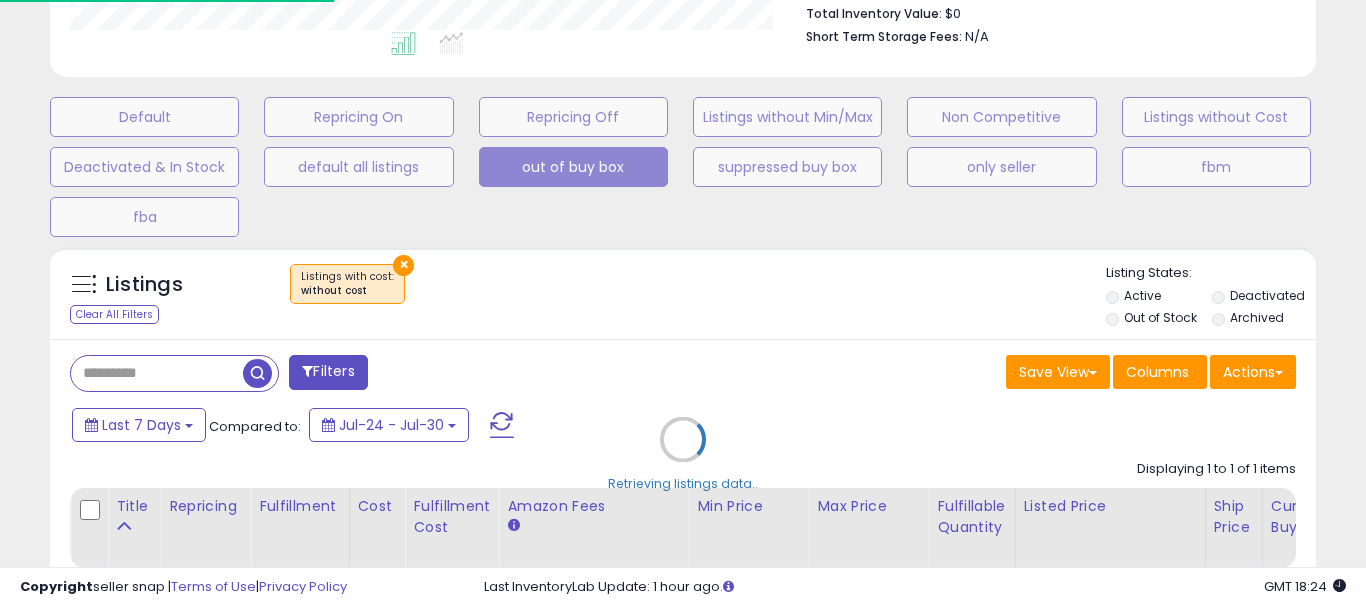 scroll, scrollTop: 999590, scrollLeft: 999267, axis: both 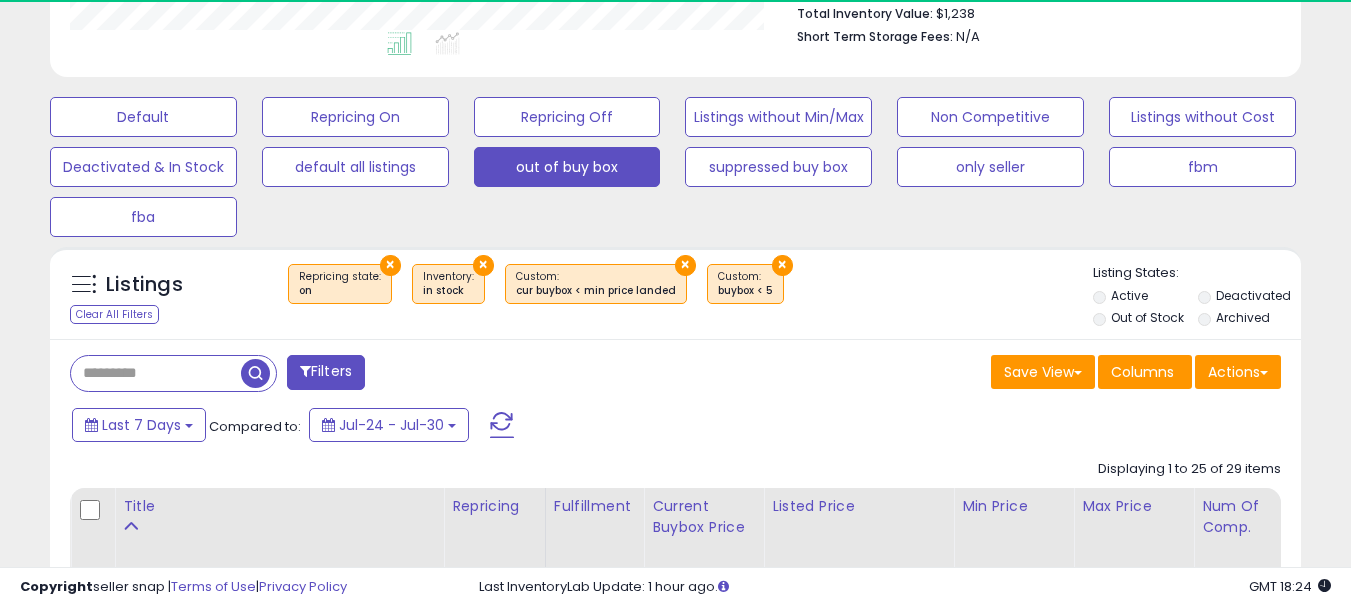 click on "Unable to login
Retrieving listings data..
has not yet accepted the Terms of Use. Once the Terms of Use have been
accepted, you will be able to login.
Logout
Overview
Listings
Help" at bounding box center [675, -230] 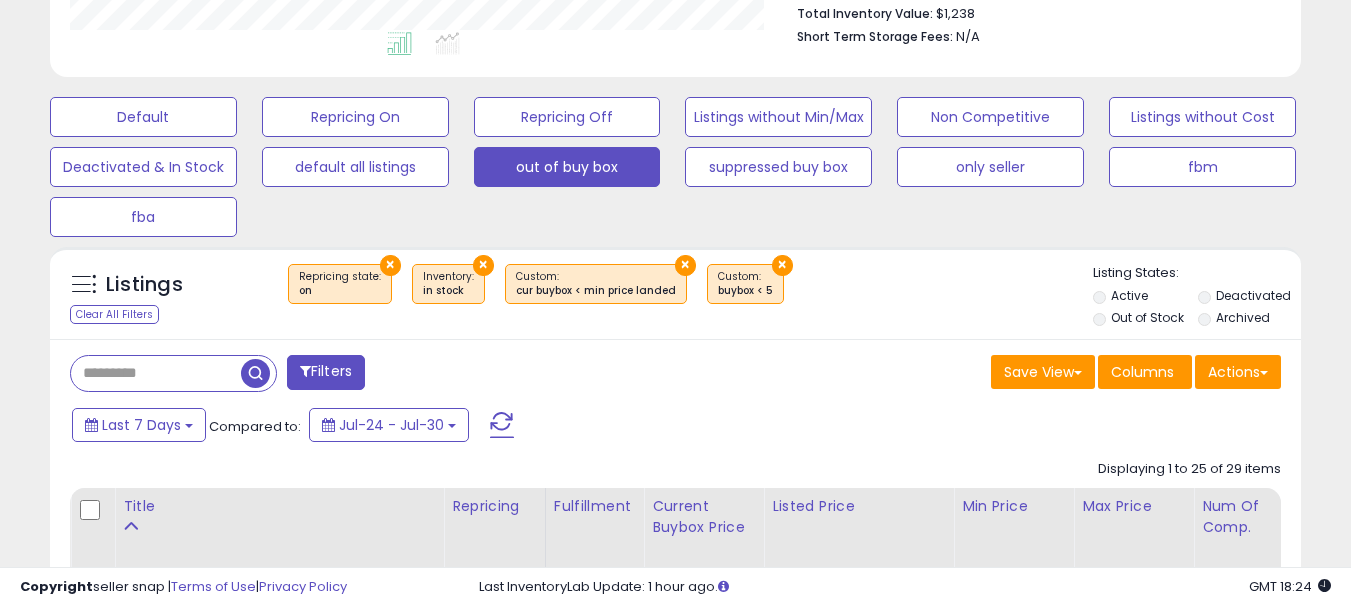 scroll, scrollTop: 771, scrollLeft: 0, axis: vertical 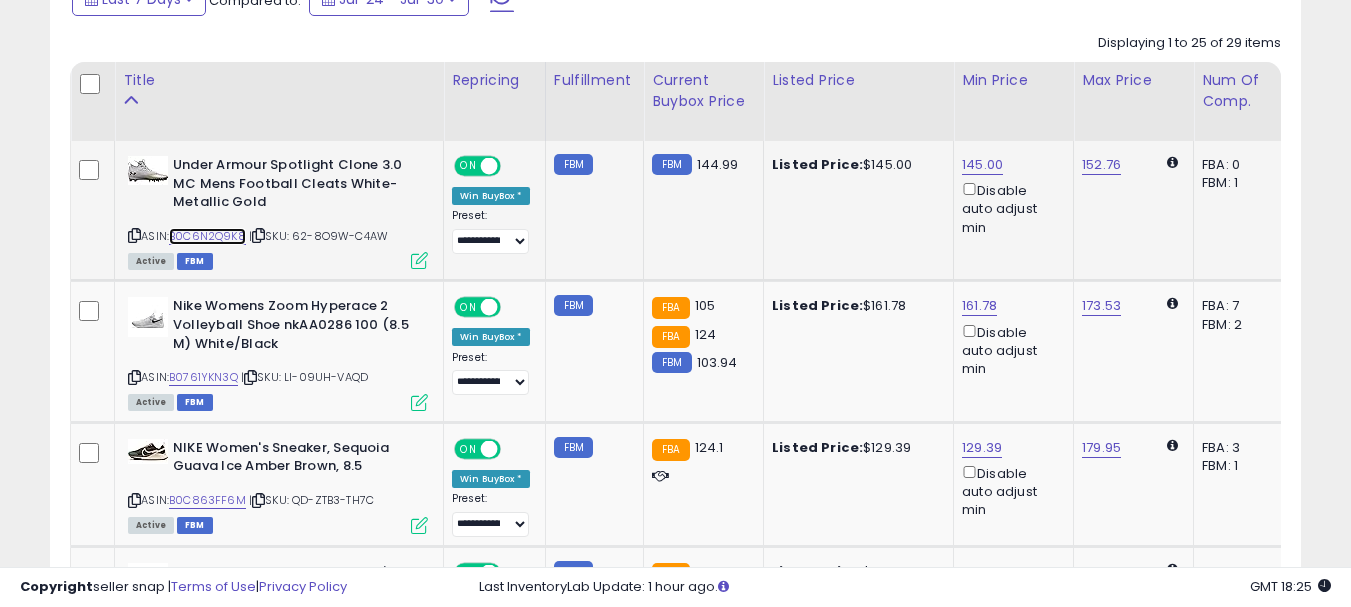 click on "B0C6N2Q9K8" at bounding box center [207, 236] 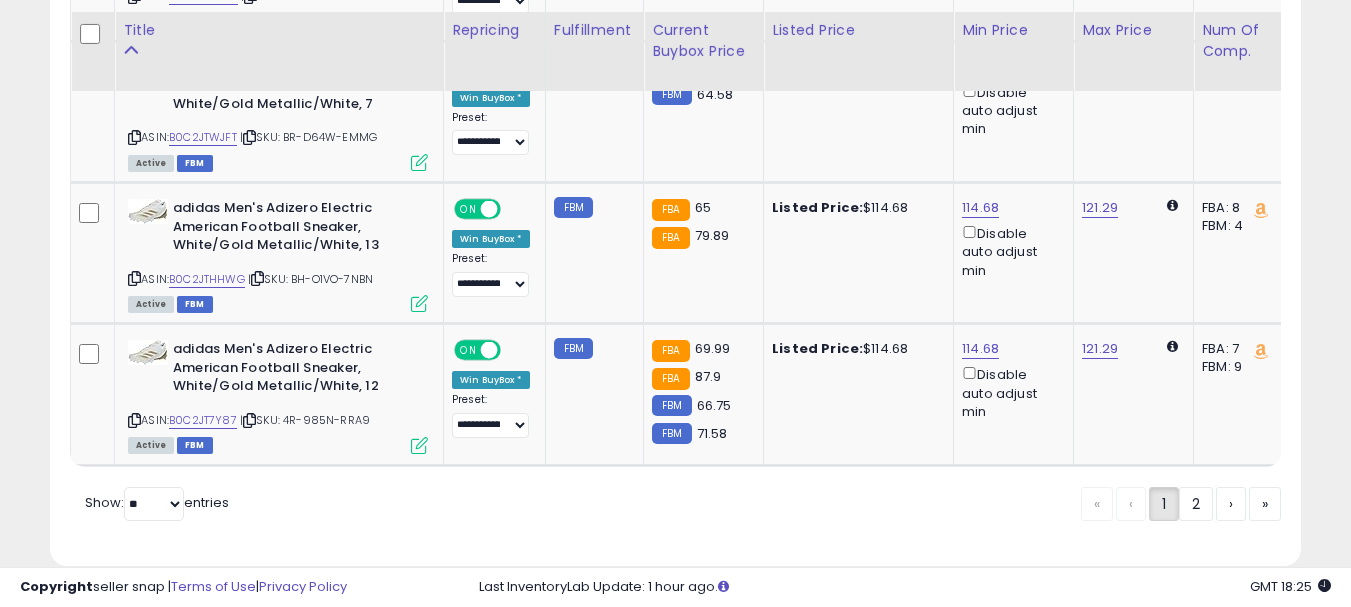 scroll, scrollTop: 4257, scrollLeft: 0, axis: vertical 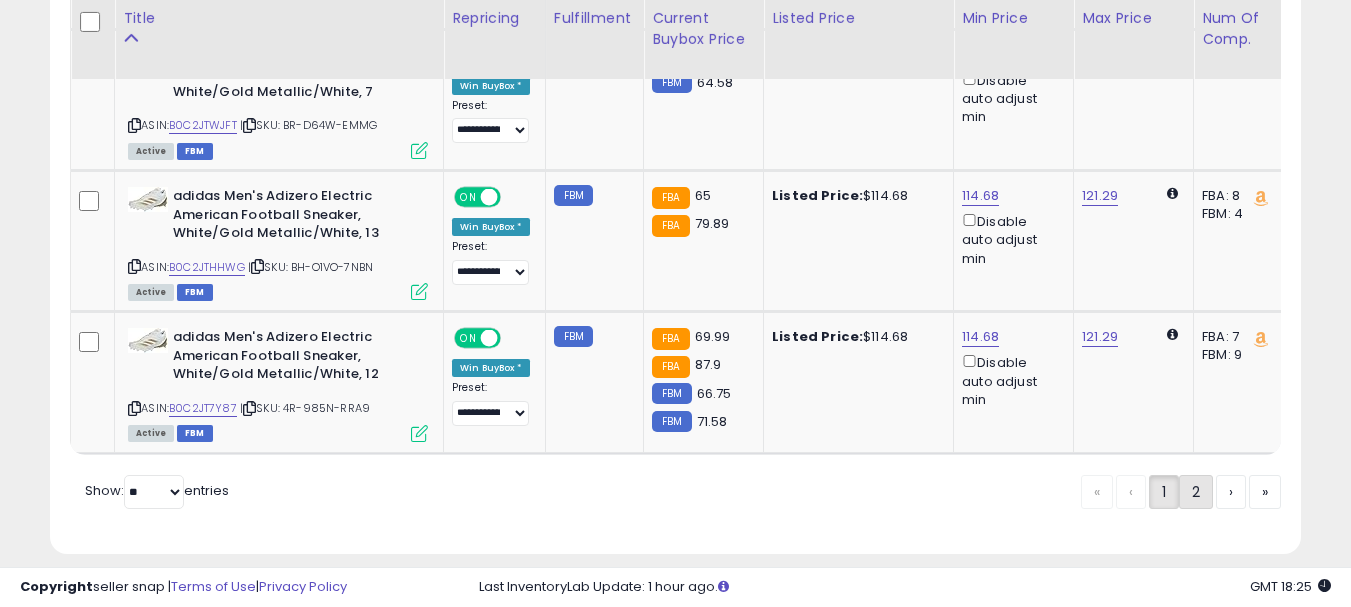 click on "2" 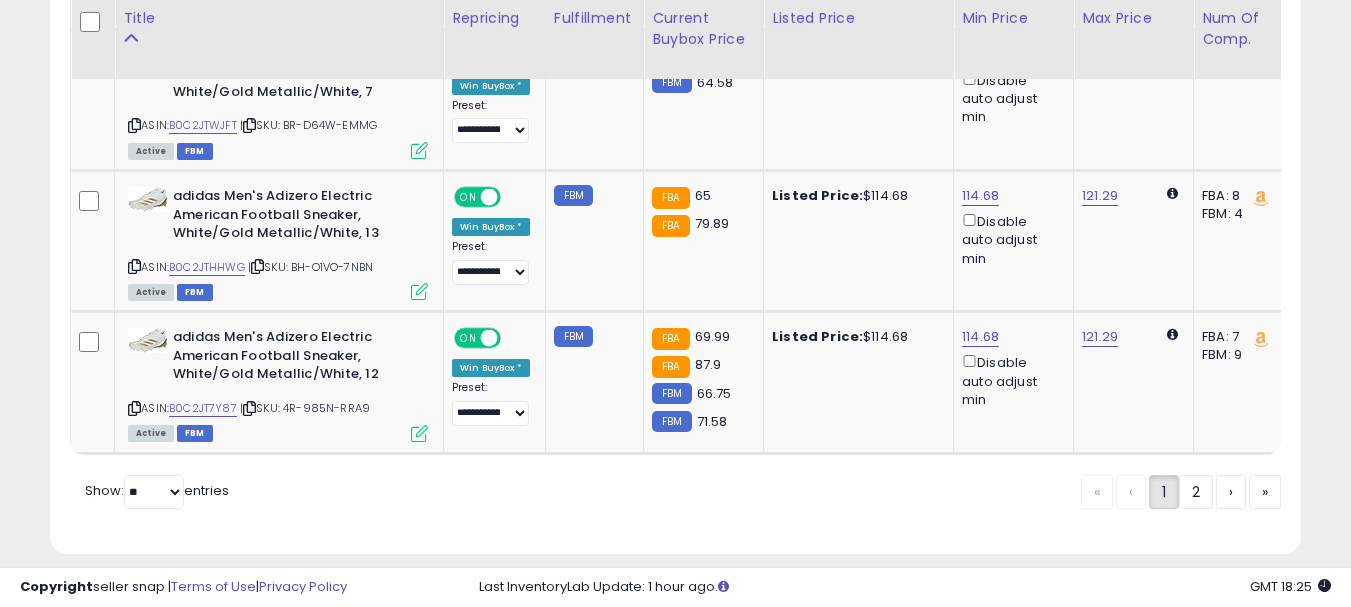 scroll, scrollTop: 683, scrollLeft: 0, axis: vertical 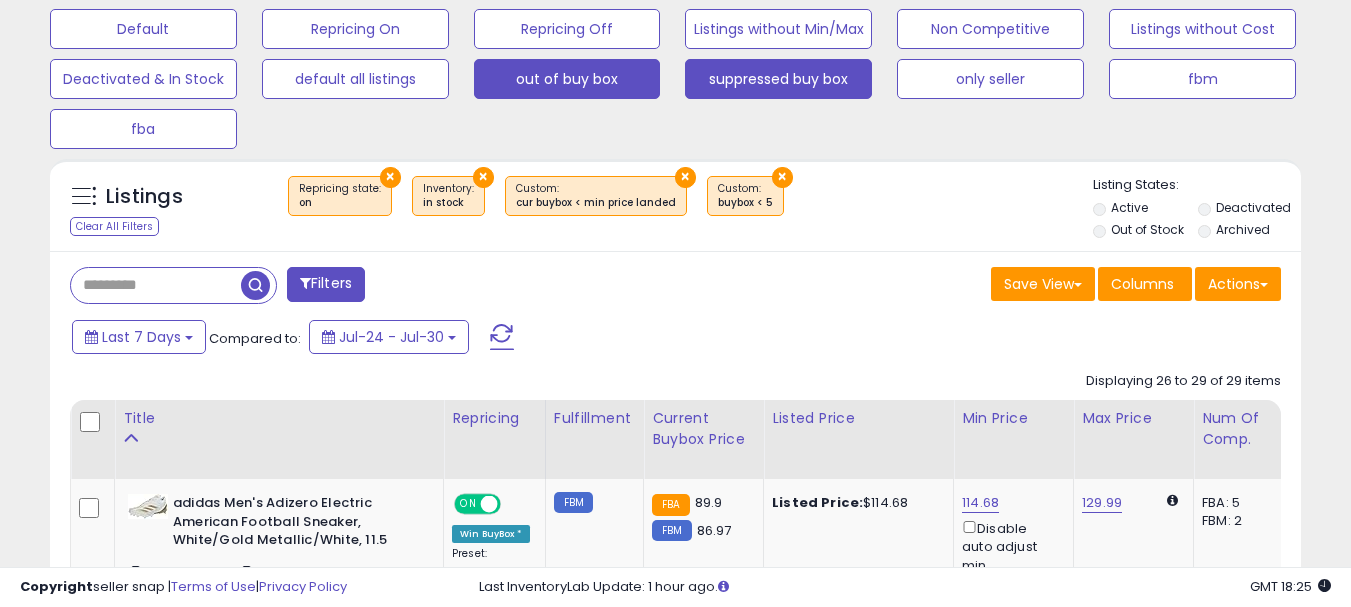 click on "suppressed buy box" at bounding box center (143, 29) 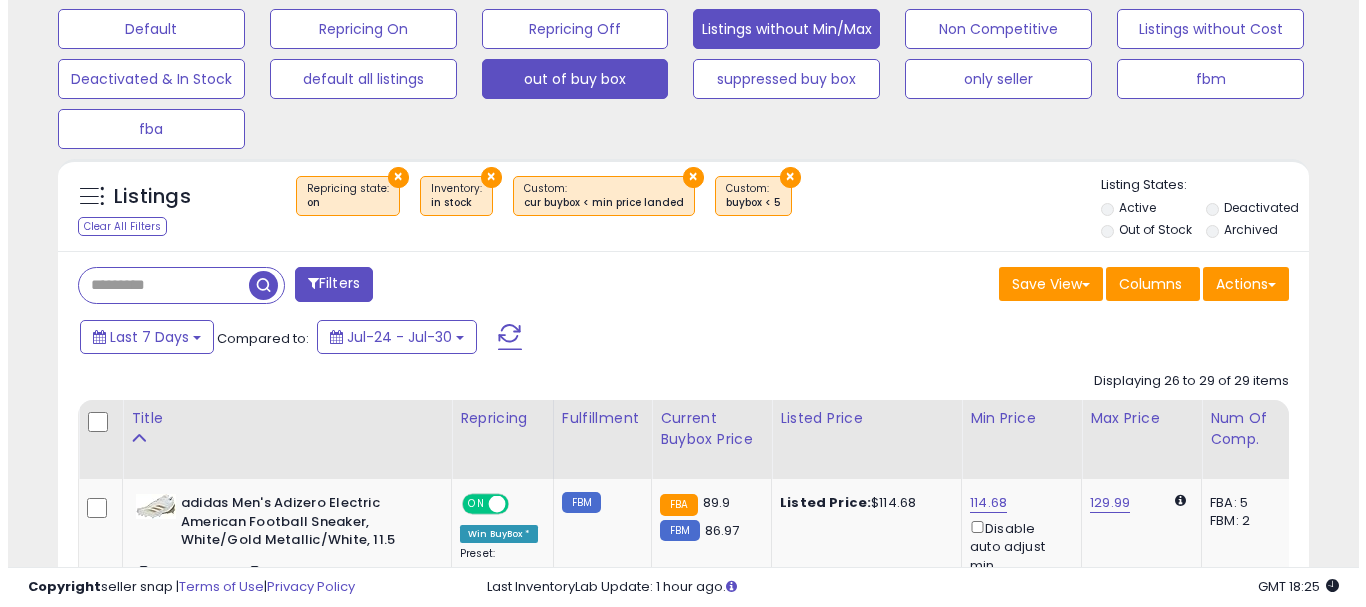 scroll, scrollTop: 999590, scrollLeft: 999267, axis: both 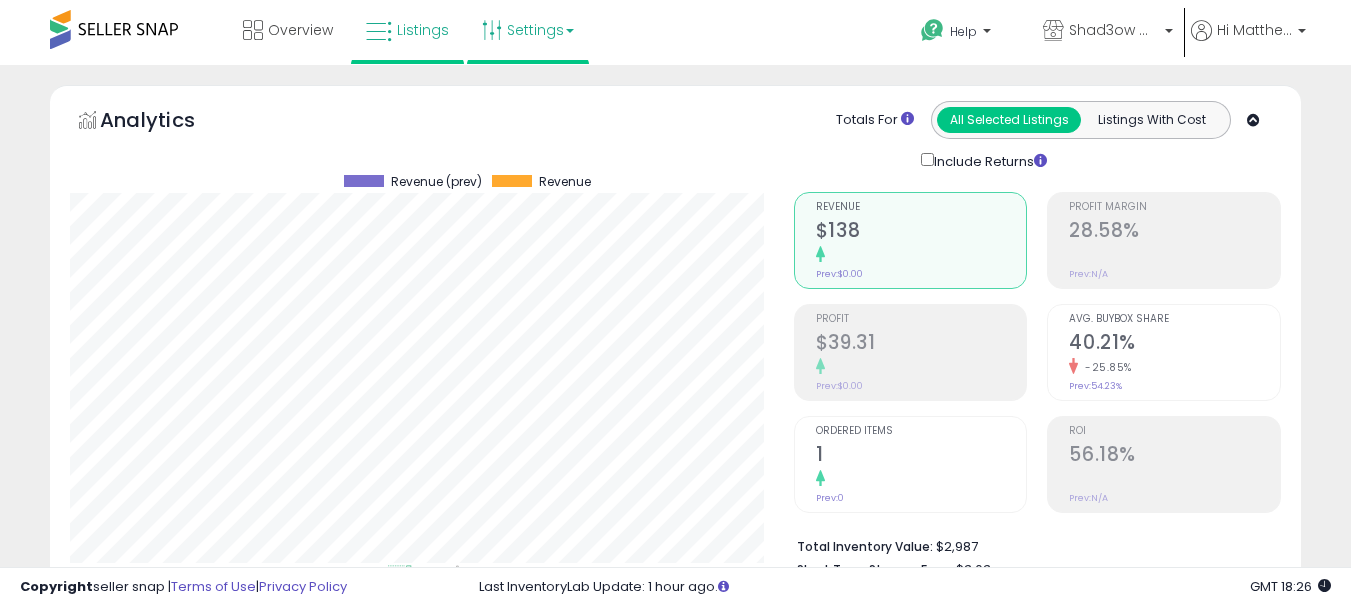 click on "Settings" at bounding box center (528, 30) 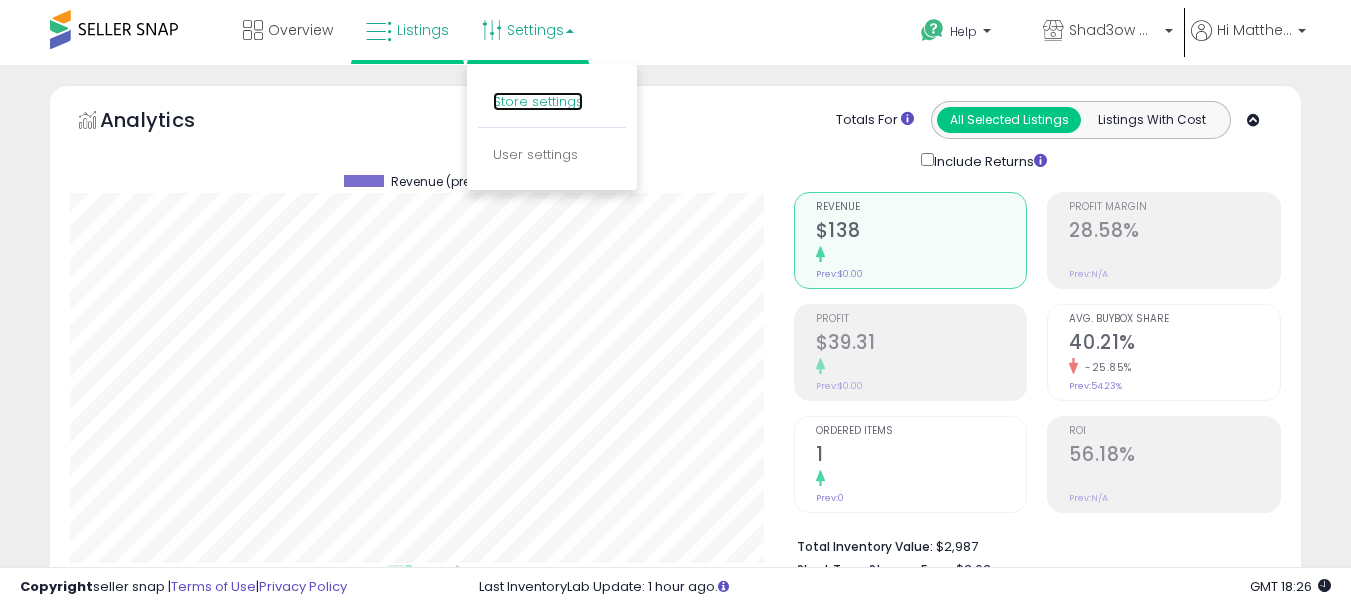 click on "Store
settings" at bounding box center (538, 101) 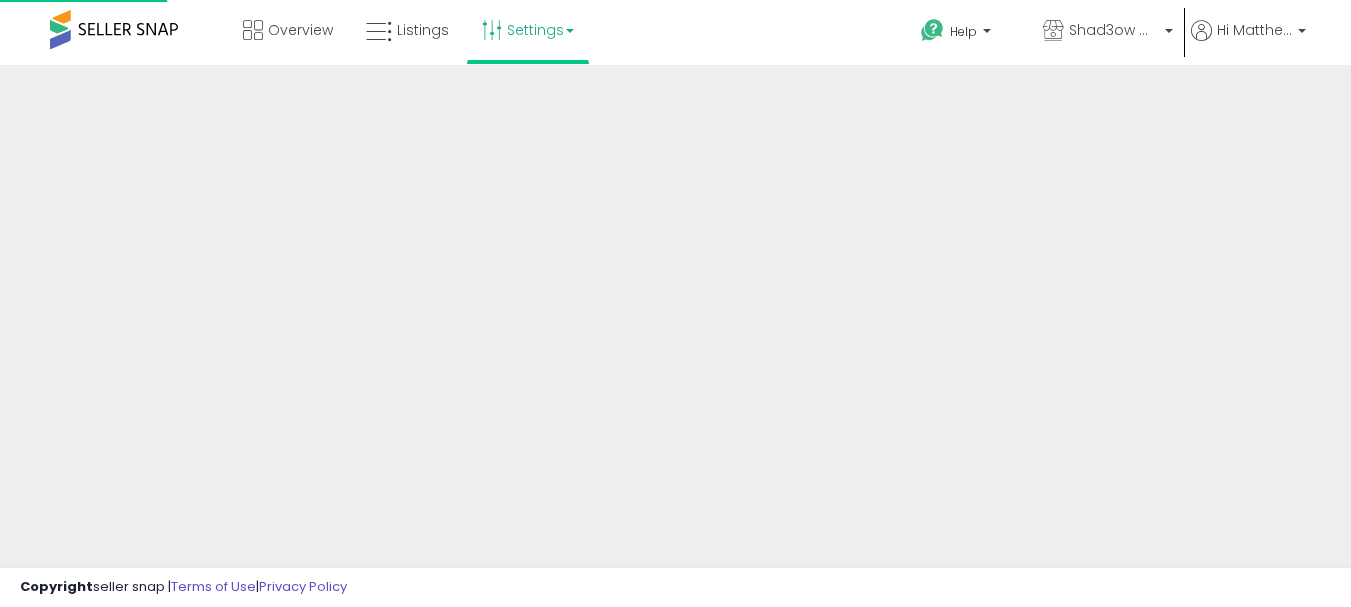 scroll, scrollTop: 0, scrollLeft: 0, axis: both 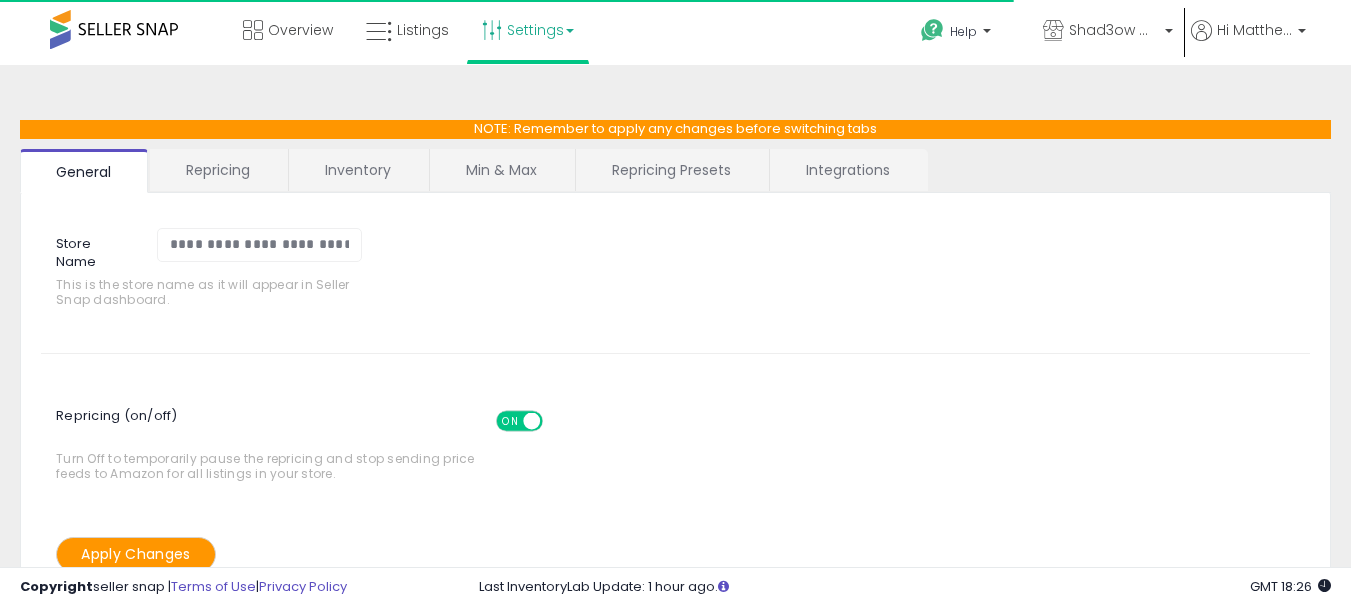 select on "******" 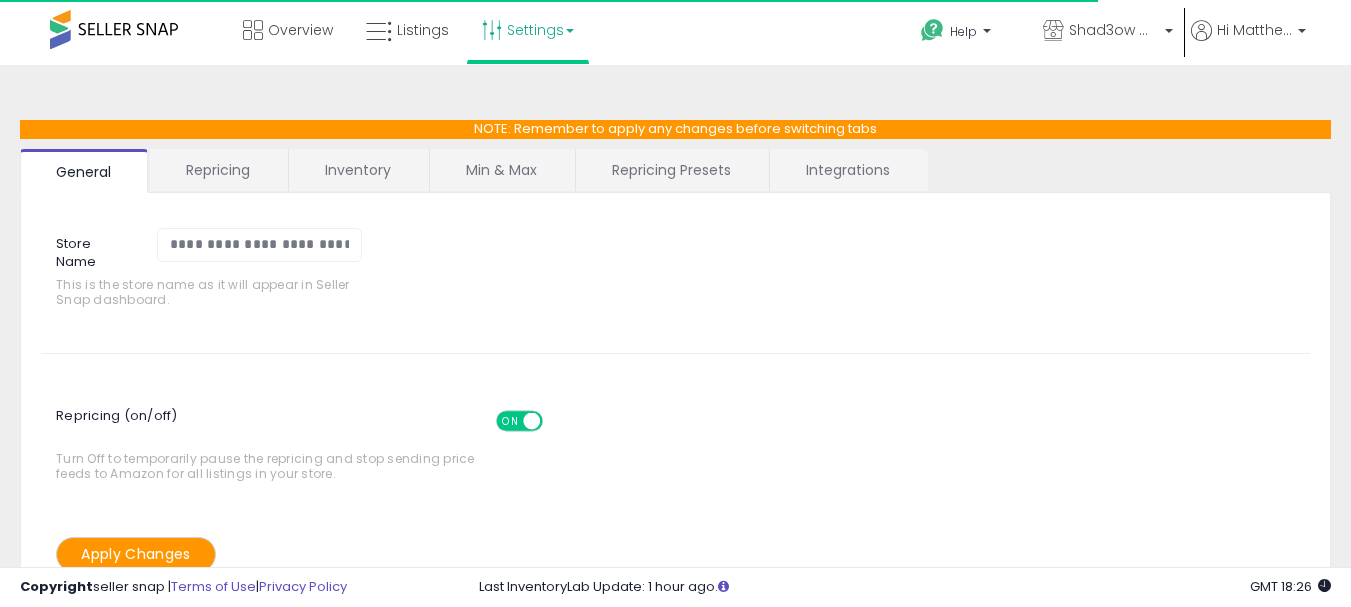 click on "Repricing Presets" at bounding box center [671, 170] 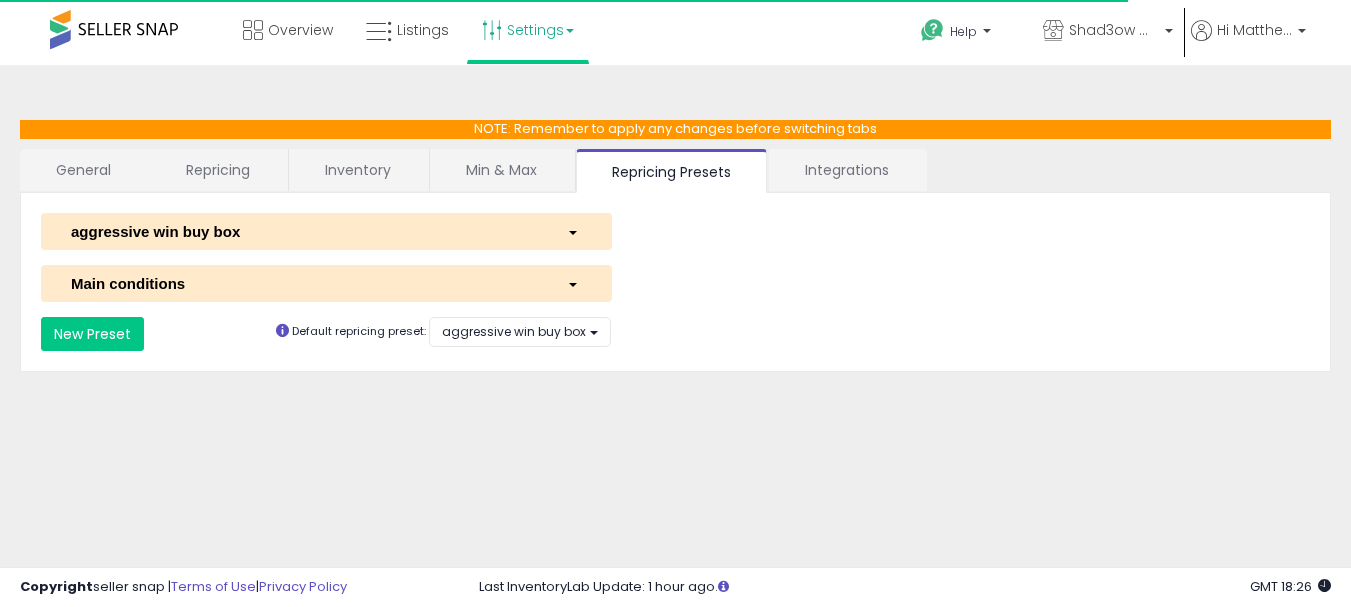 click on "aggressive win buy box" at bounding box center [326, 231] 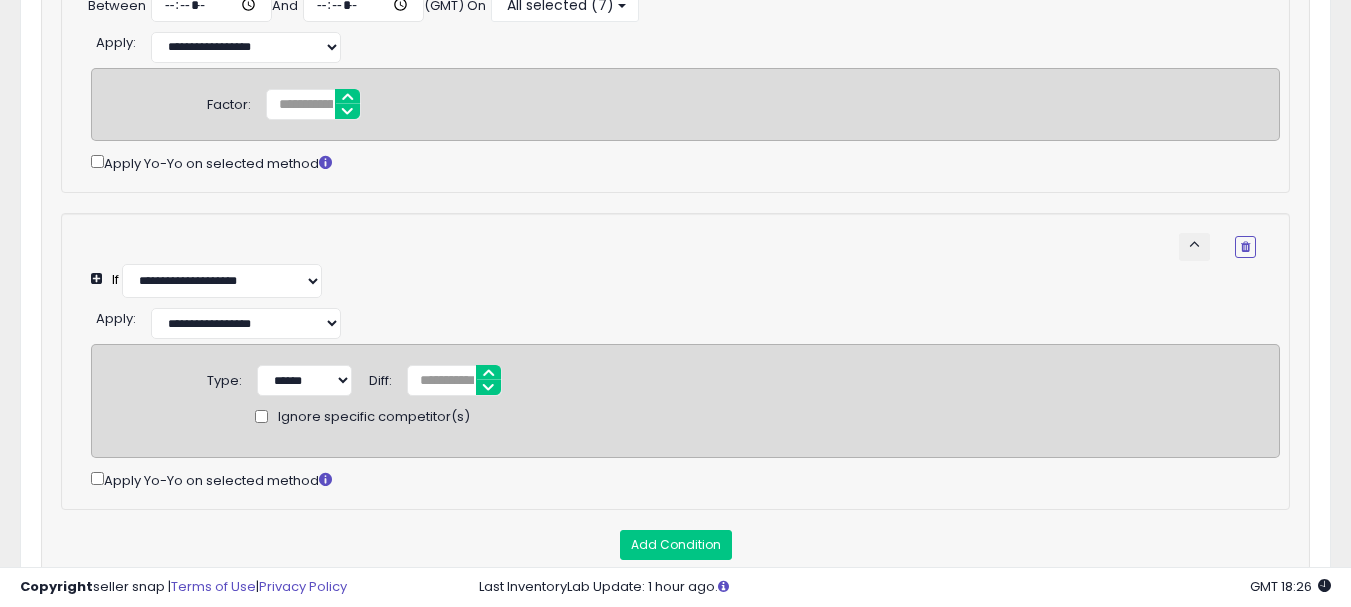 scroll, scrollTop: 732, scrollLeft: 0, axis: vertical 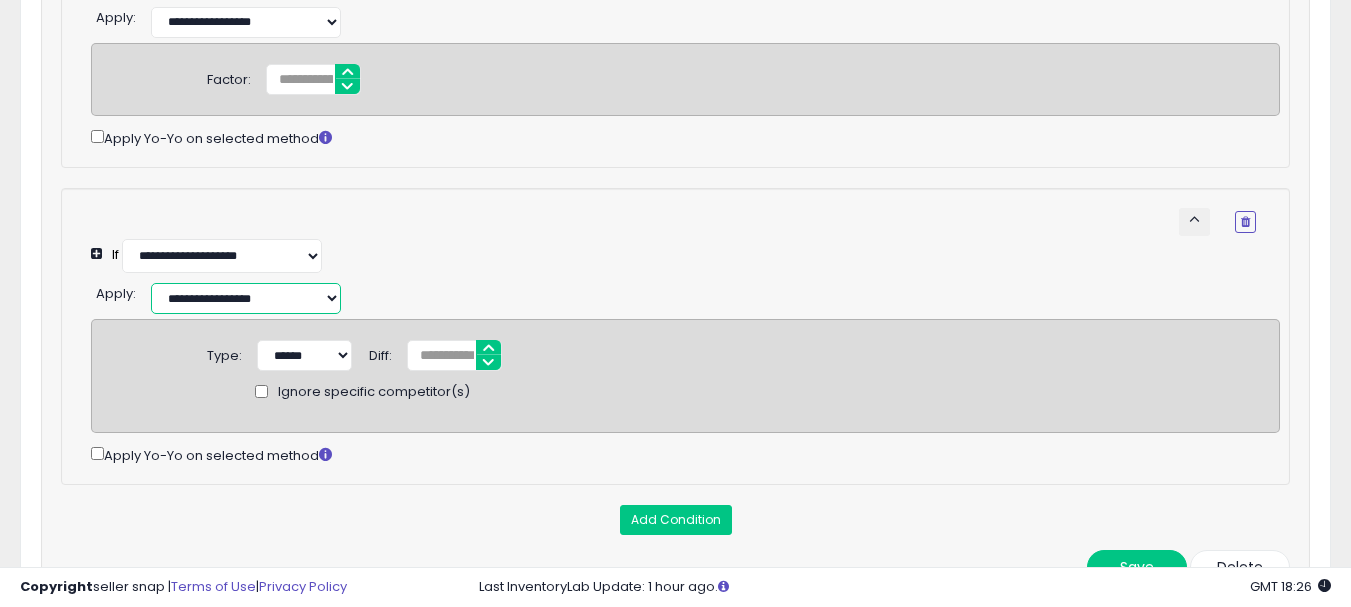 click on "**********" at bounding box center (246, 298) 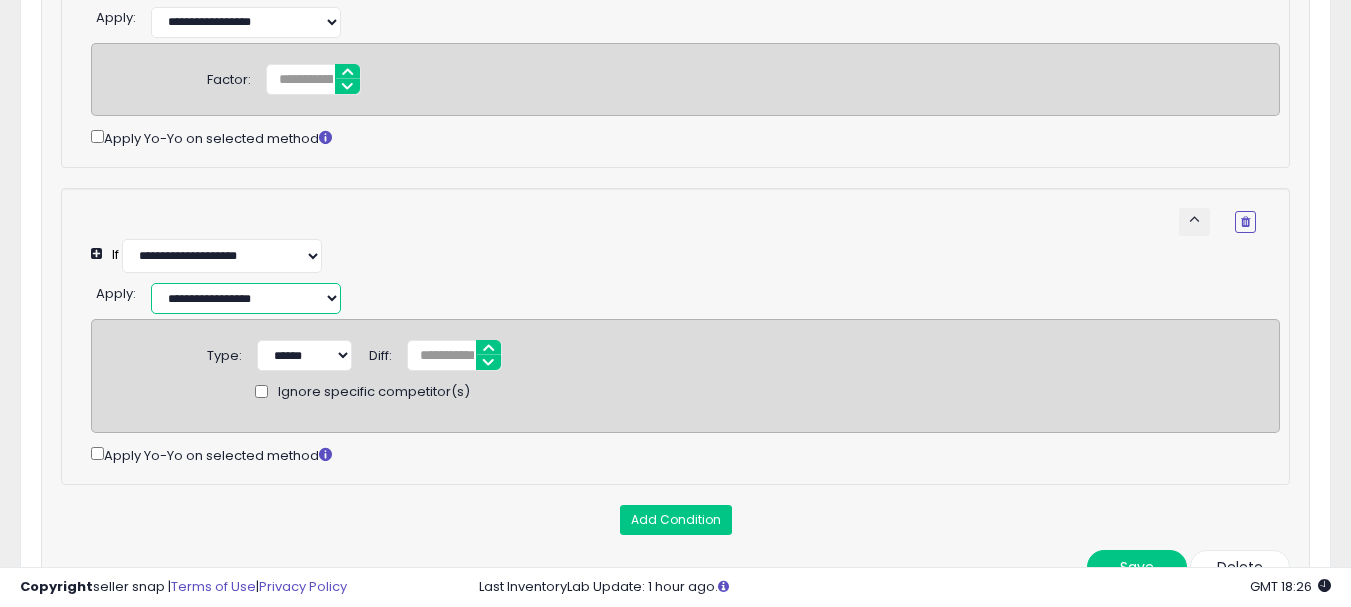 click on "**********" at bounding box center [246, 298] 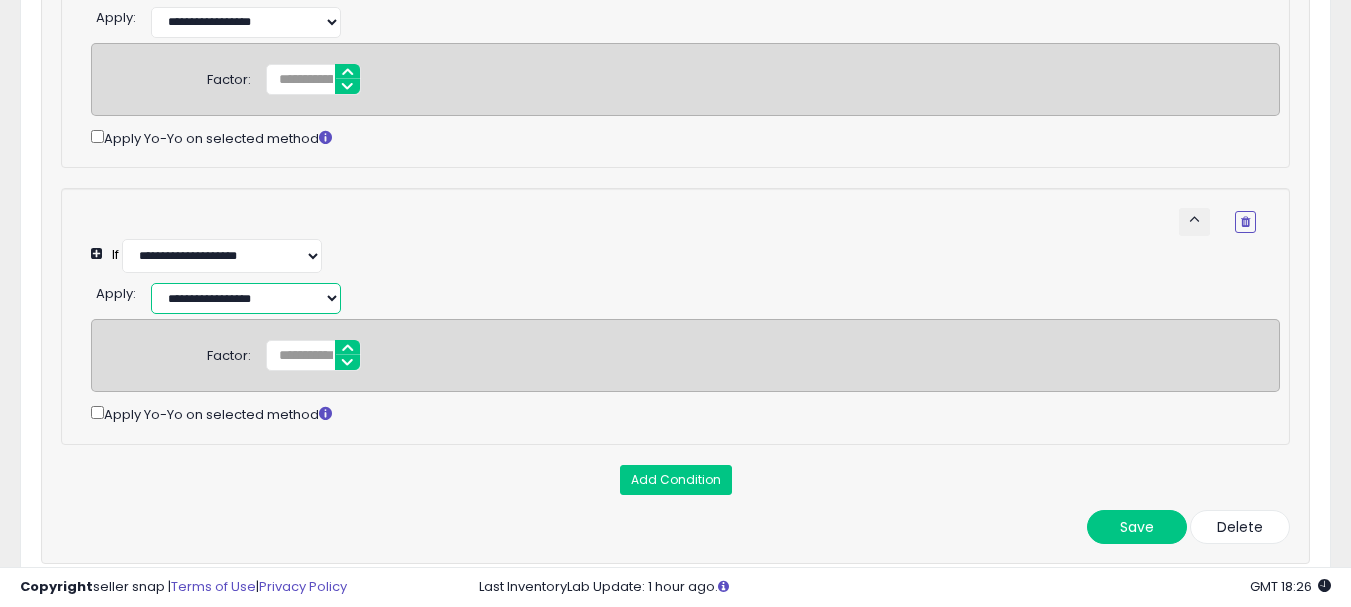 click on "**********" at bounding box center [246, 298] 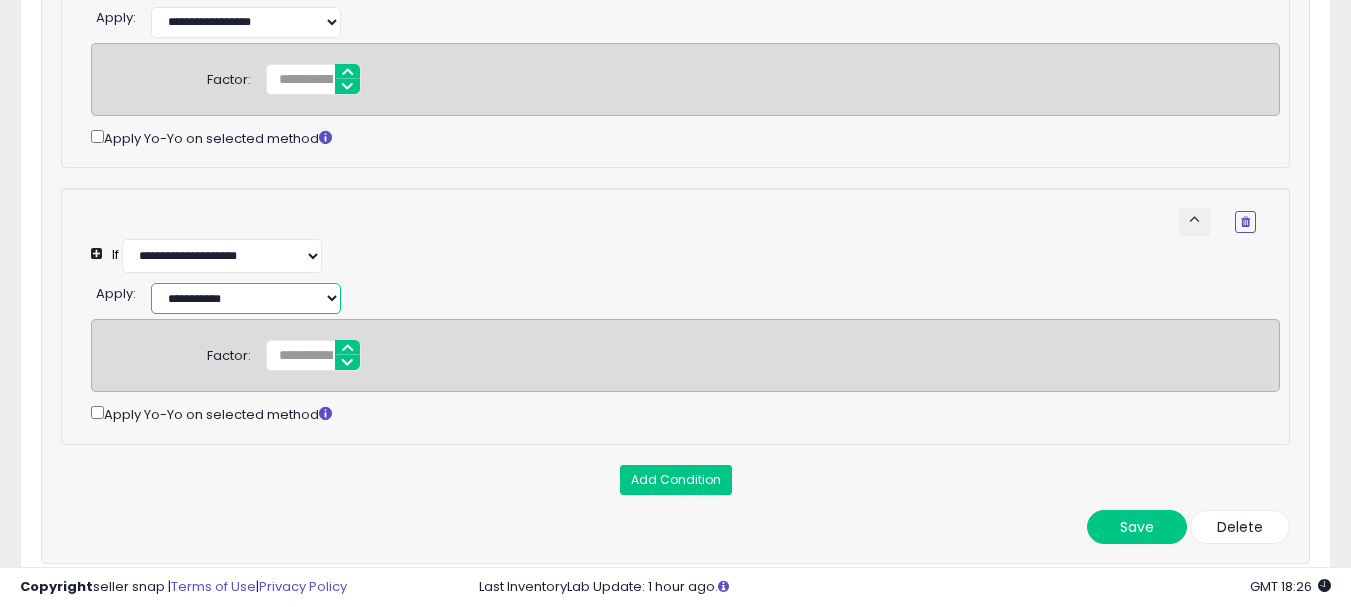 click on "**********" at bounding box center [246, 298] 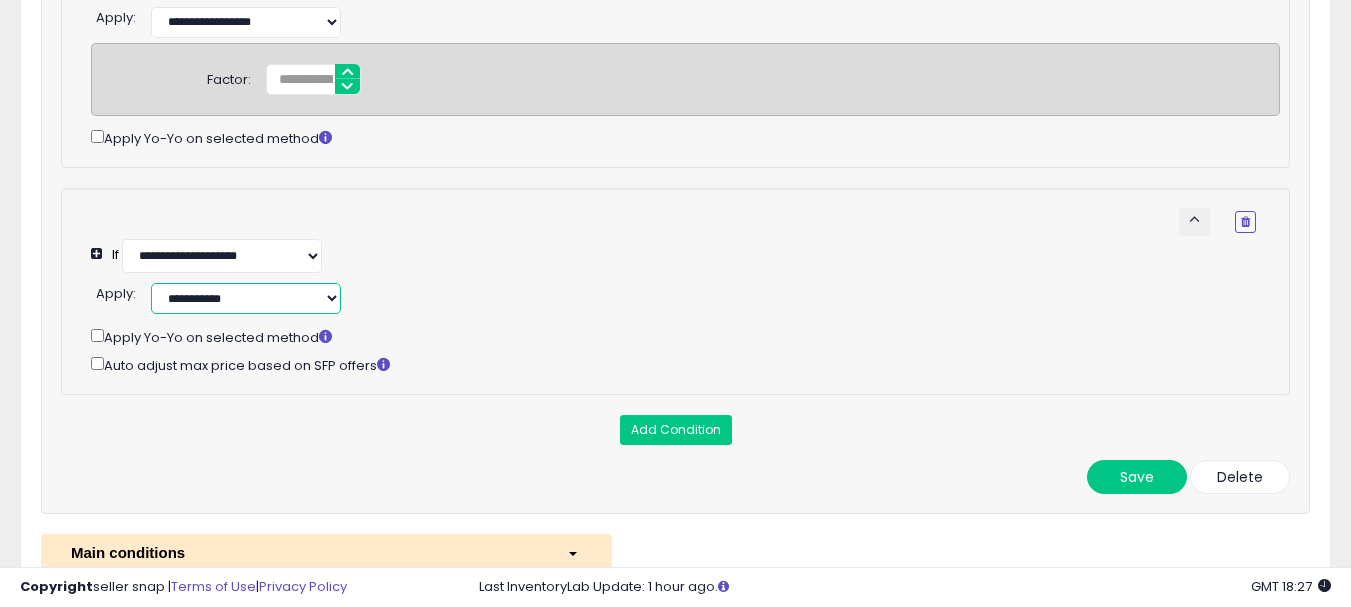 click on "**********" at bounding box center [246, 298] 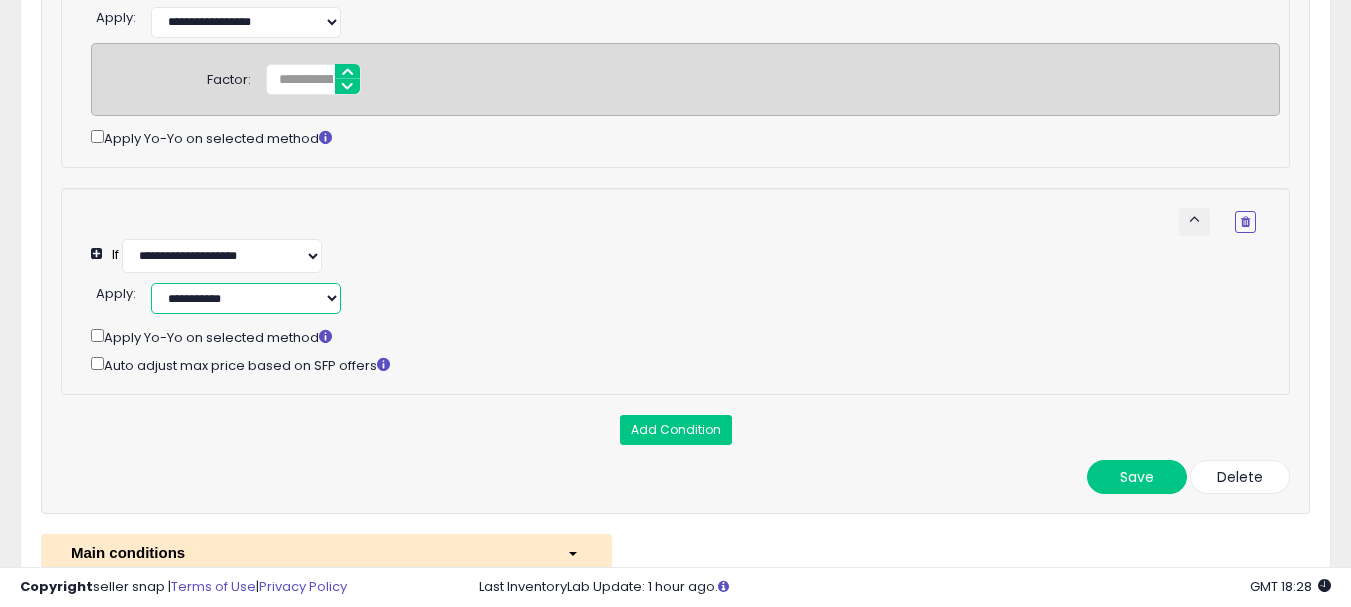 select on "**********" 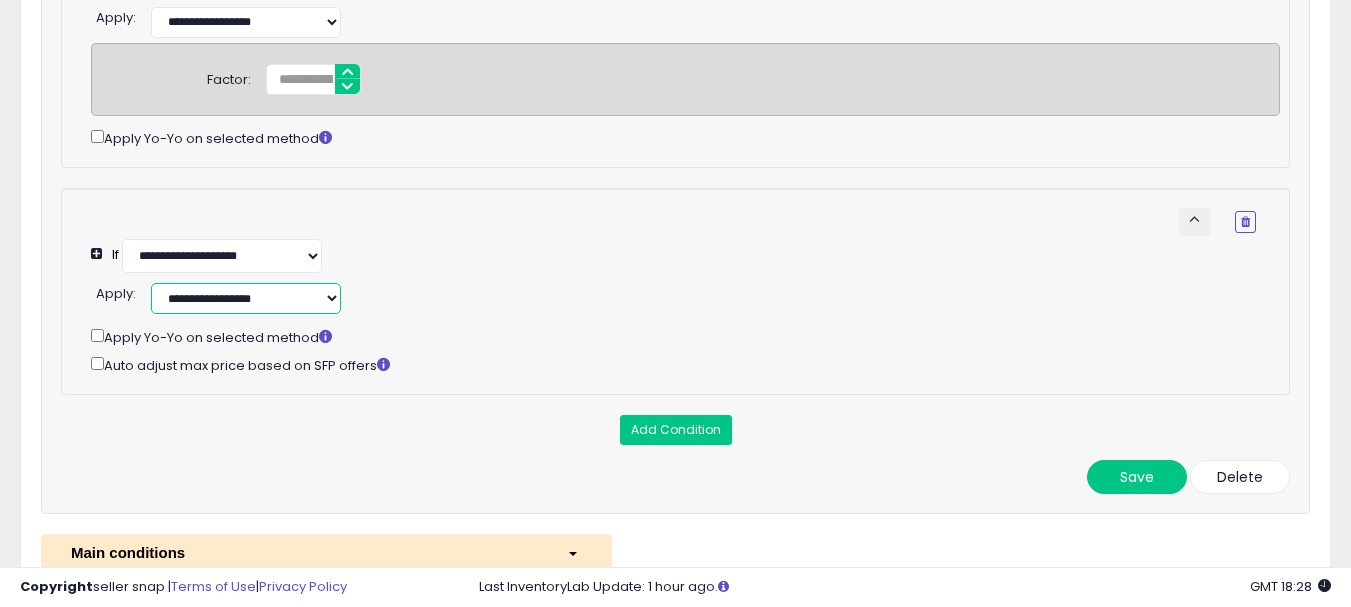 click on "**********" at bounding box center [246, 298] 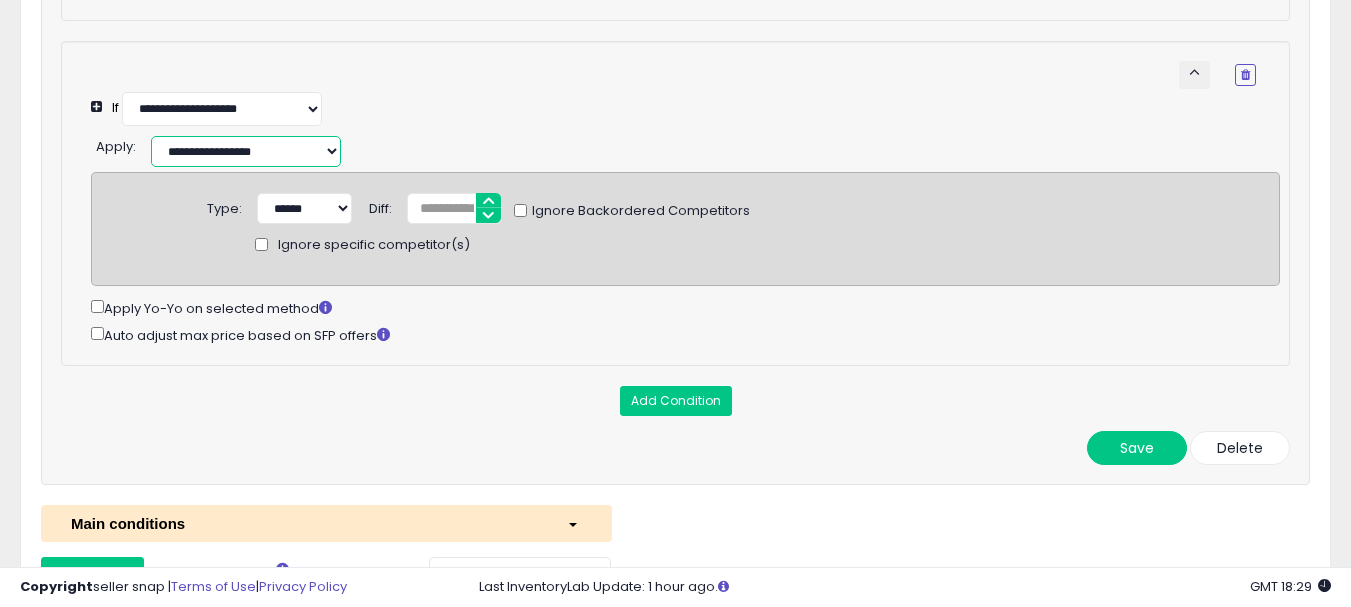 scroll, scrollTop: 956, scrollLeft: 0, axis: vertical 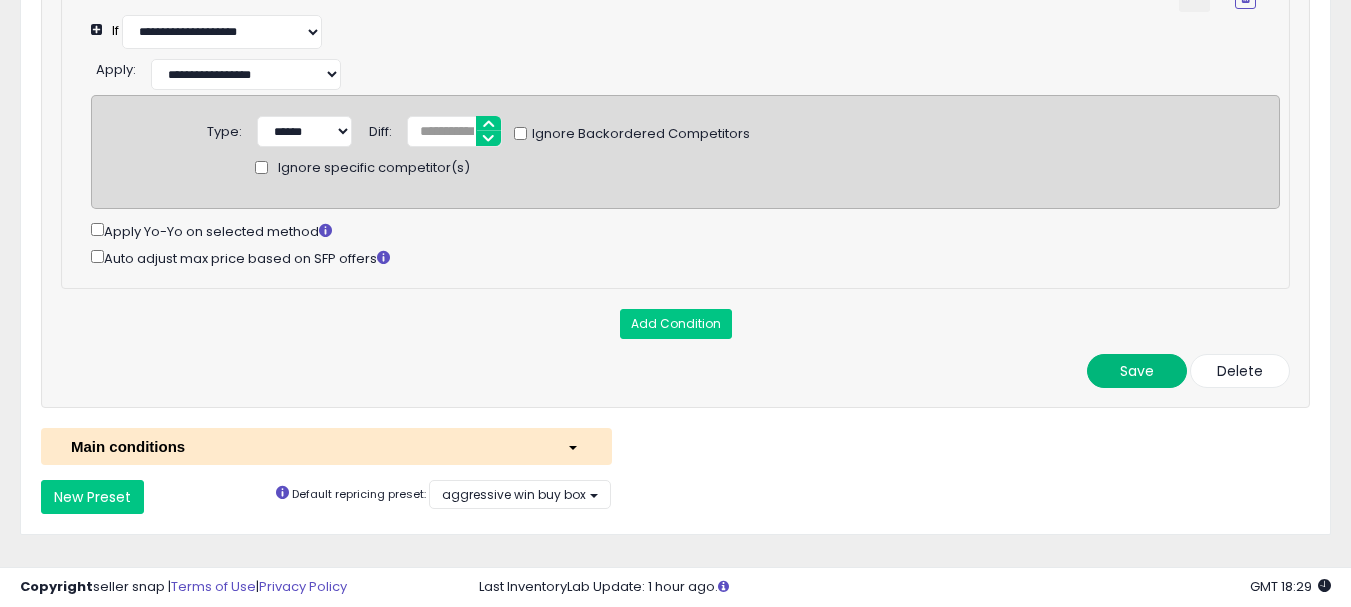 click on "Save" at bounding box center [1137, 371] 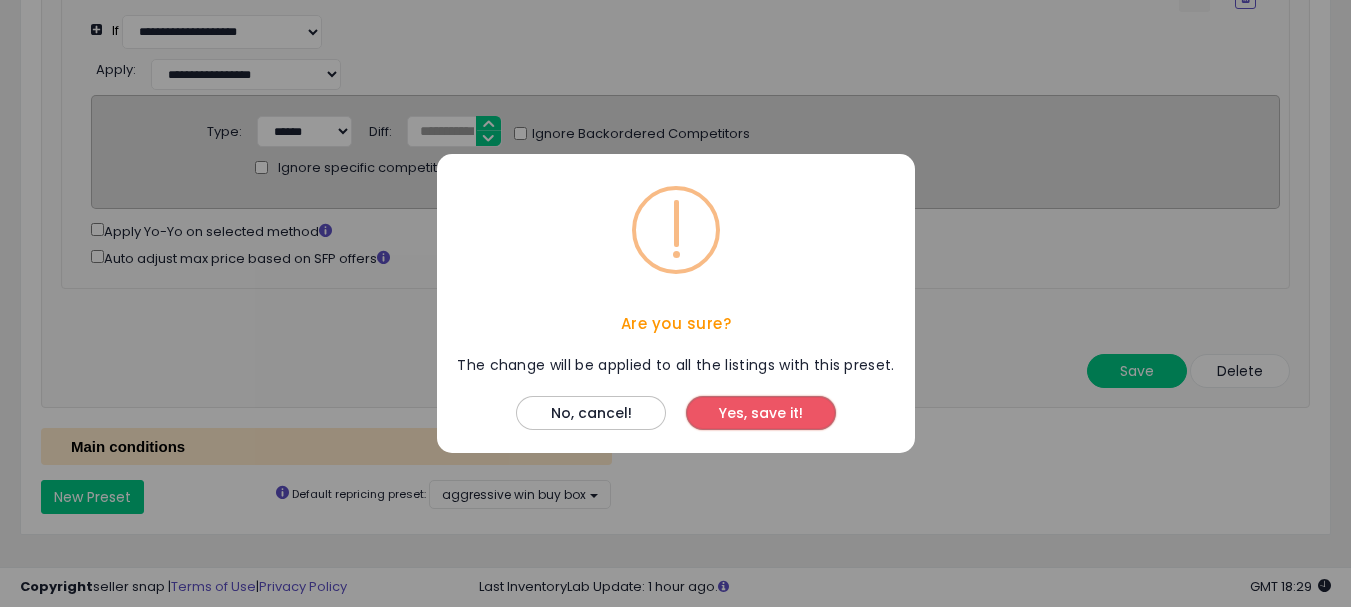 click on "Yes, save it!" at bounding box center [761, 413] 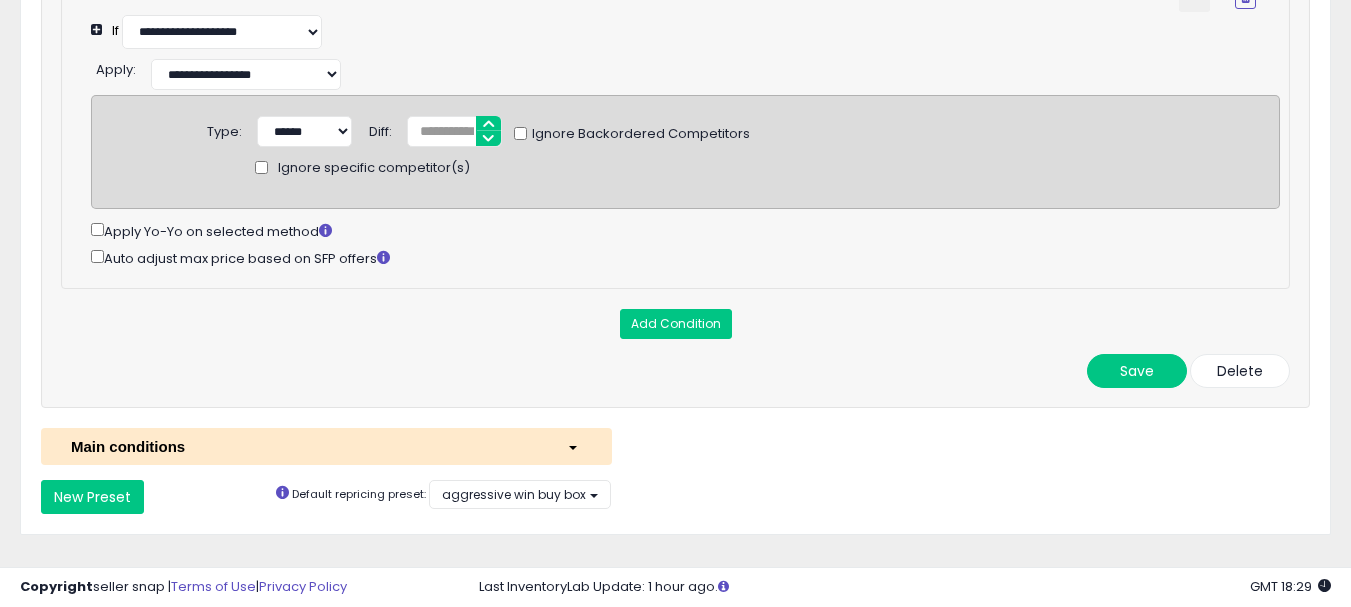 scroll, scrollTop: 1027, scrollLeft: 0, axis: vertical 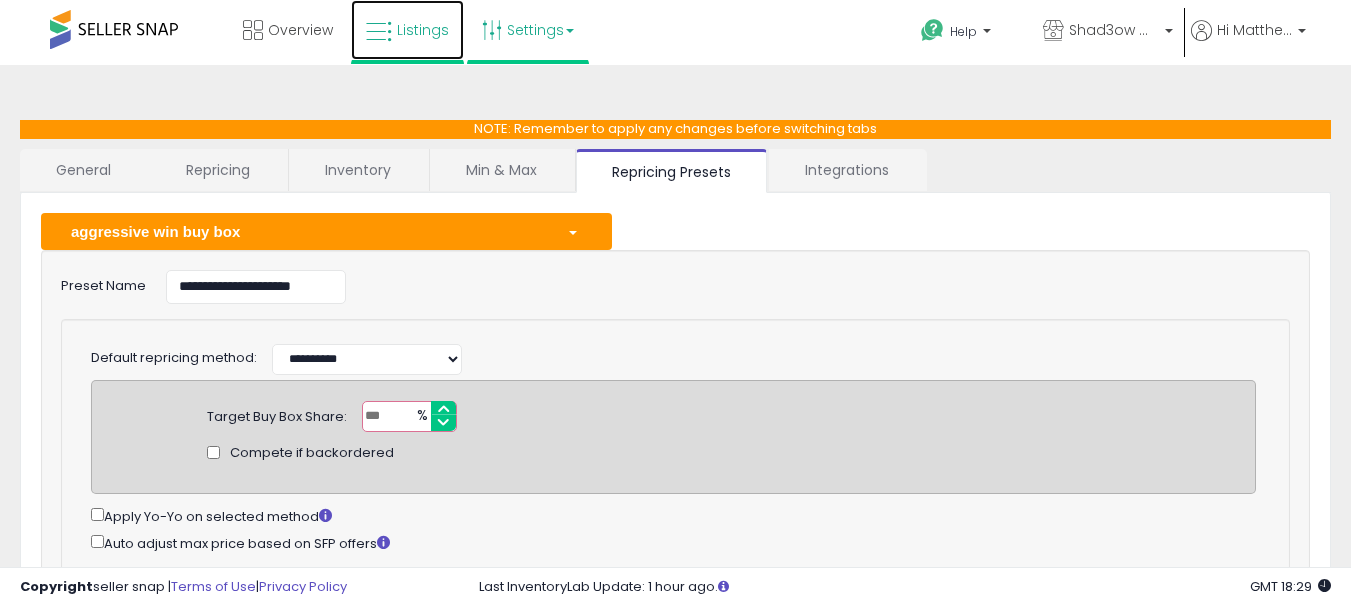 click at bounding box center [379, 32] 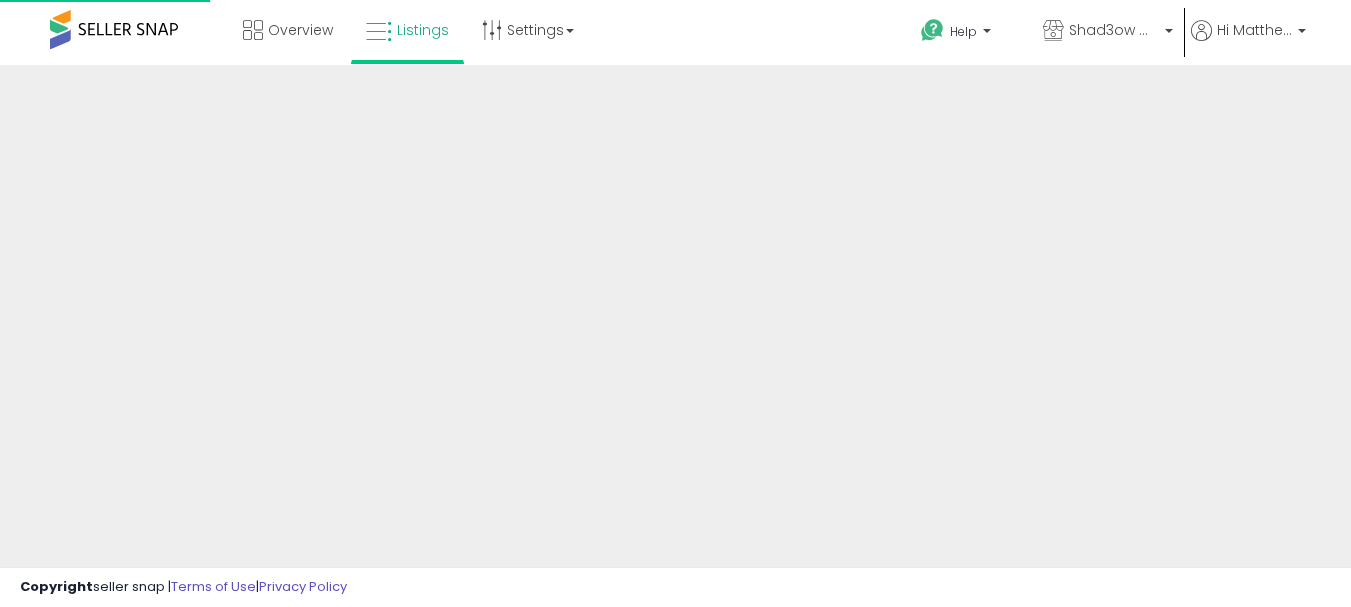 scroll, scrollTop: 0, scrollLeft: 0, axis: both 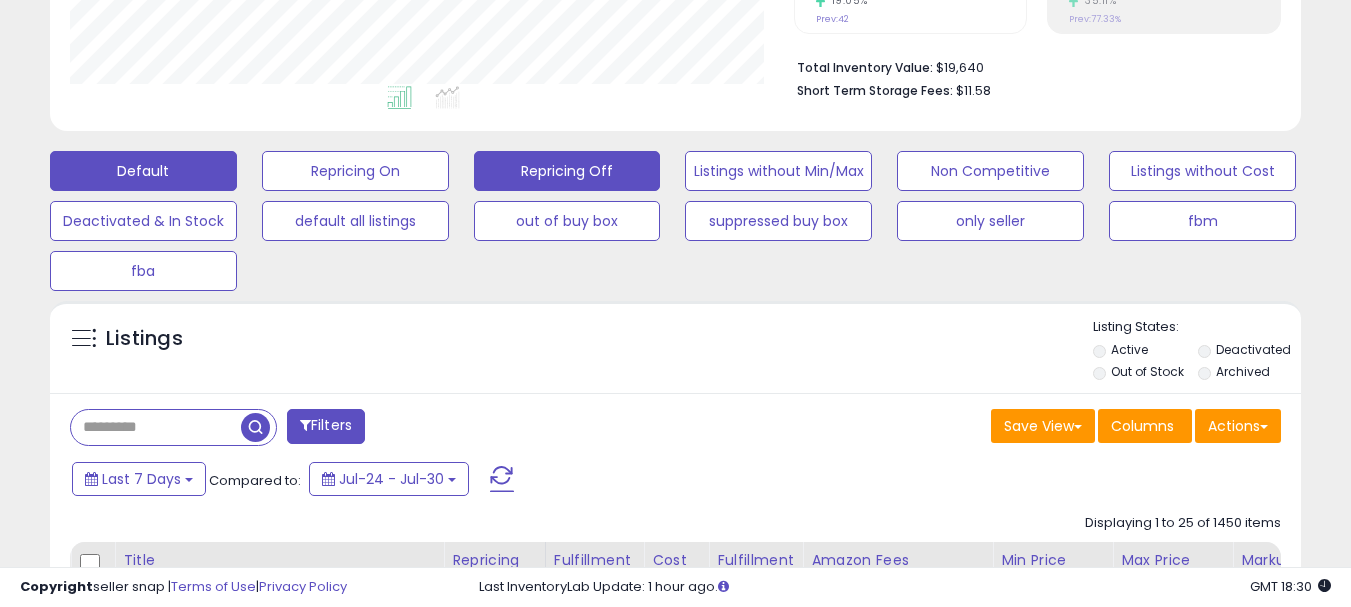 click on "Repricing Off" at bounding box center [355, 171] 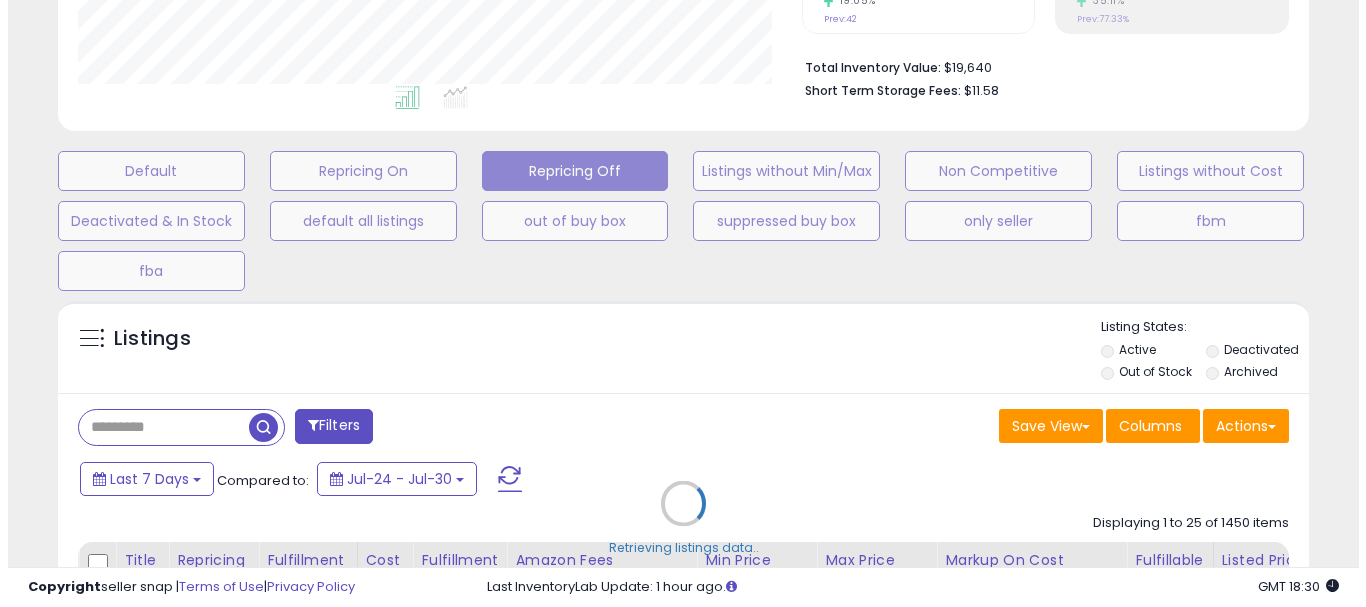 scroll, scrollTop: 999590, scrollLeft: 999267, axis: both 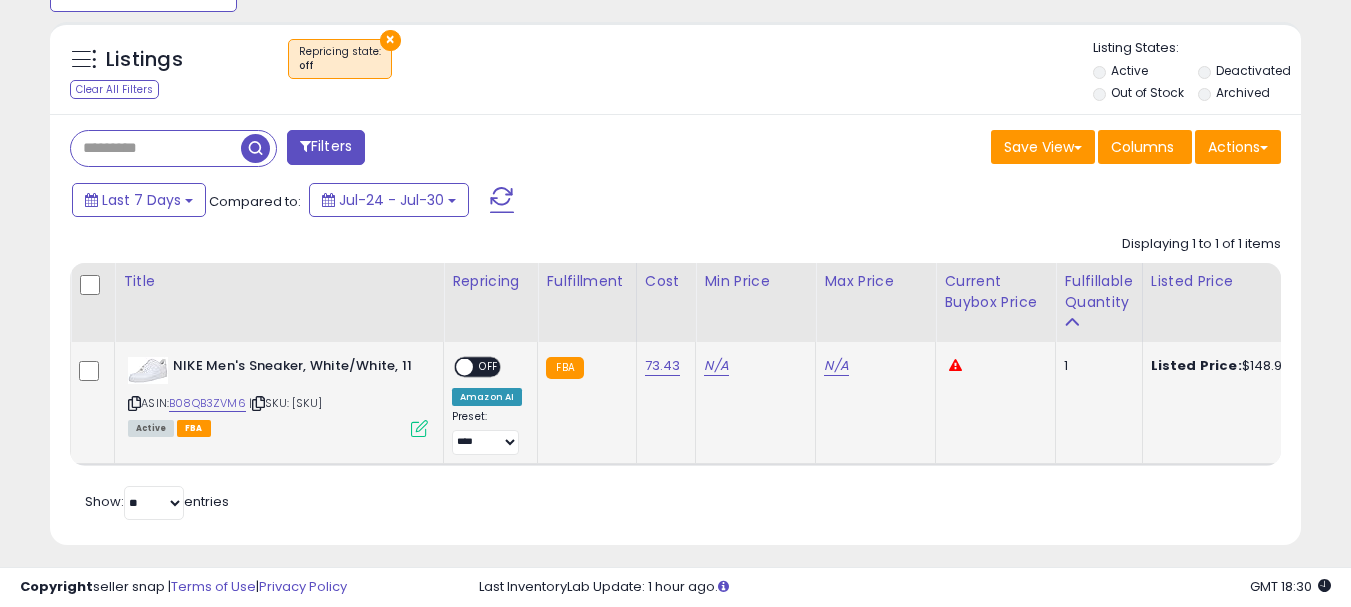 click at bounding box center [419, 428] 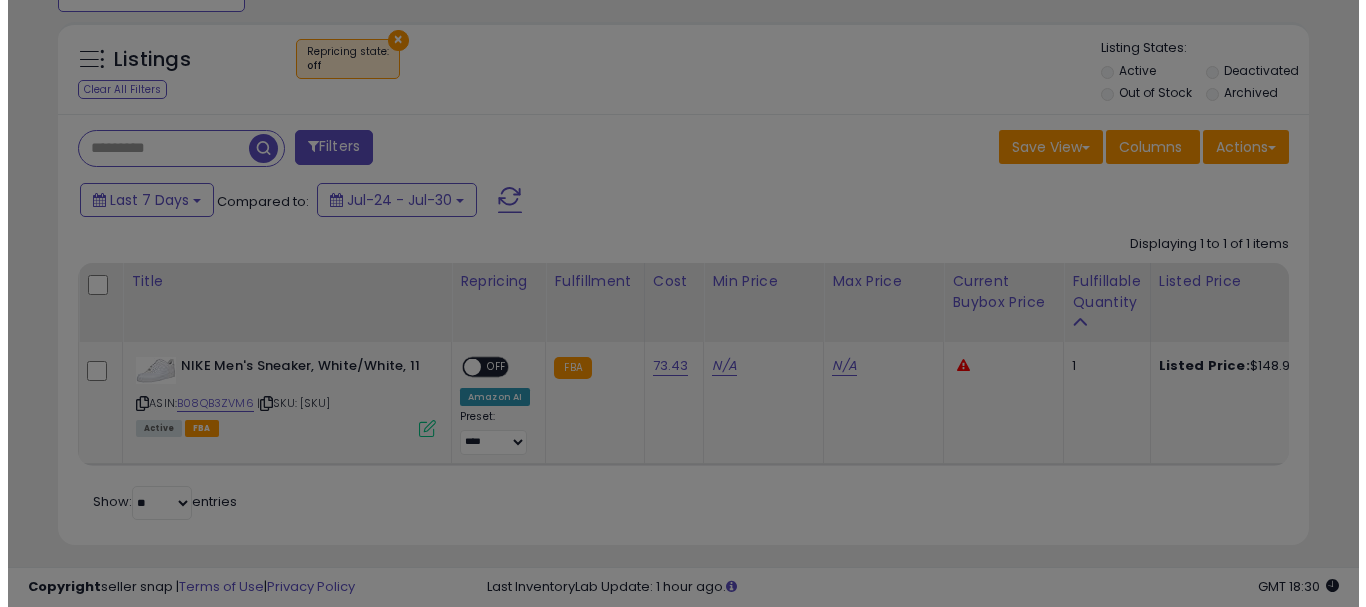 scroll, scrollTop: 999590, scrollLeft: 999267, axis: both 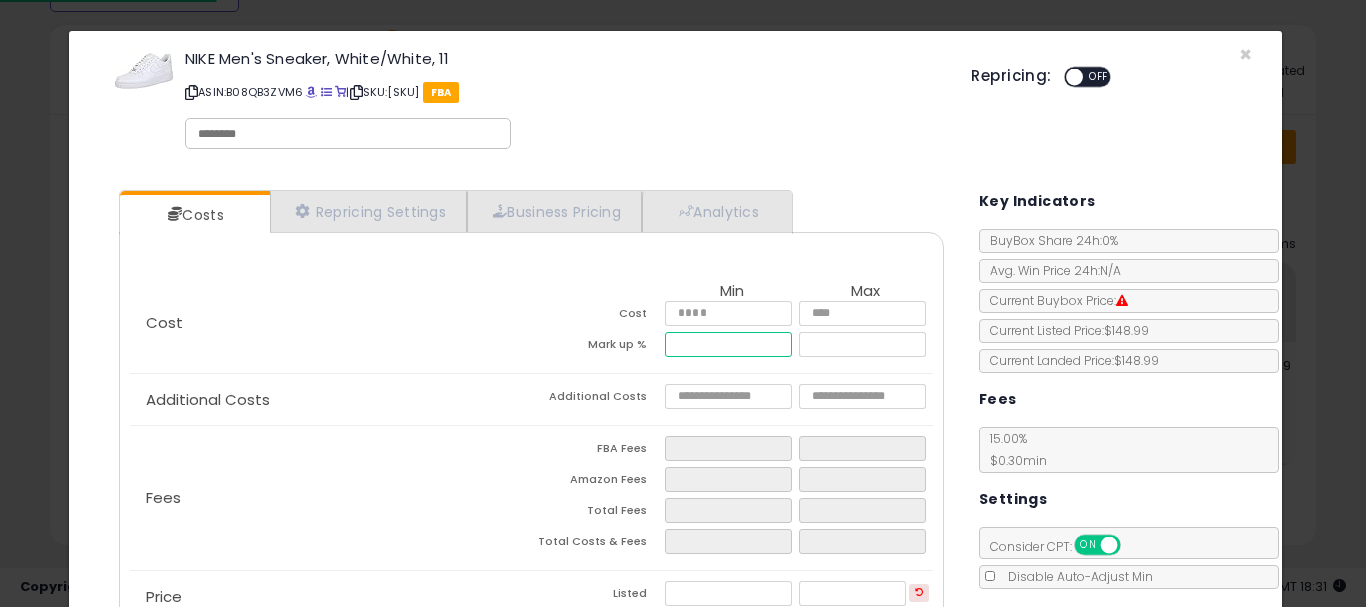 click at bounding box center [728, 344] 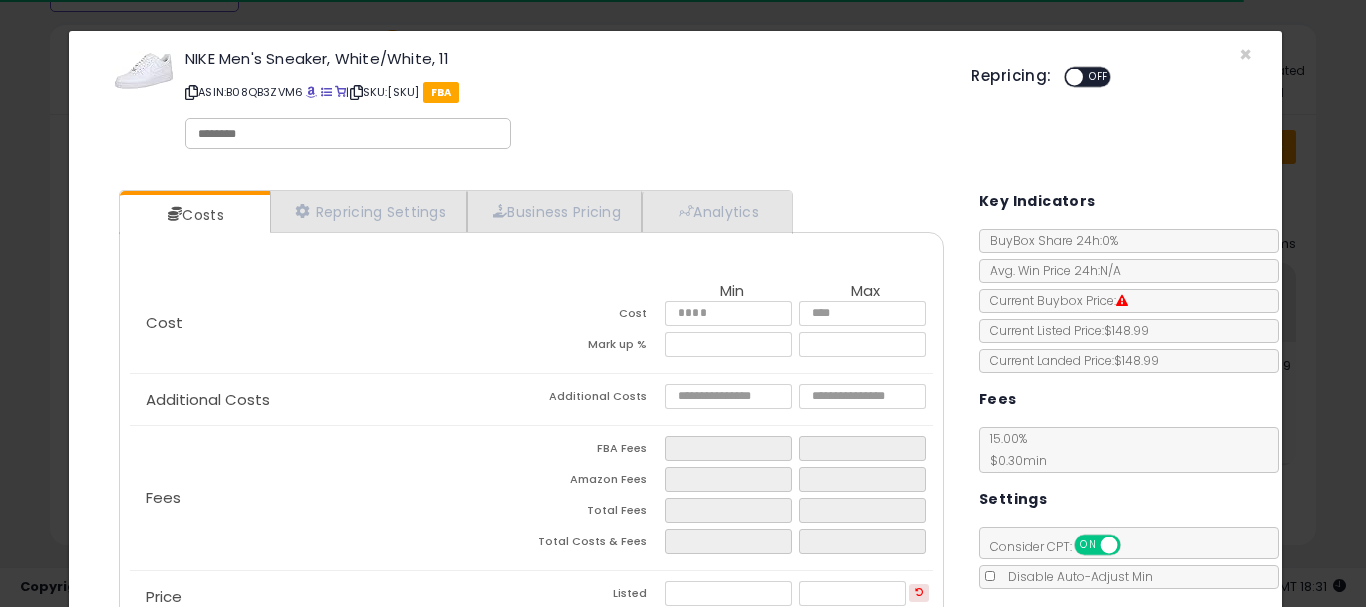 type on "*****" 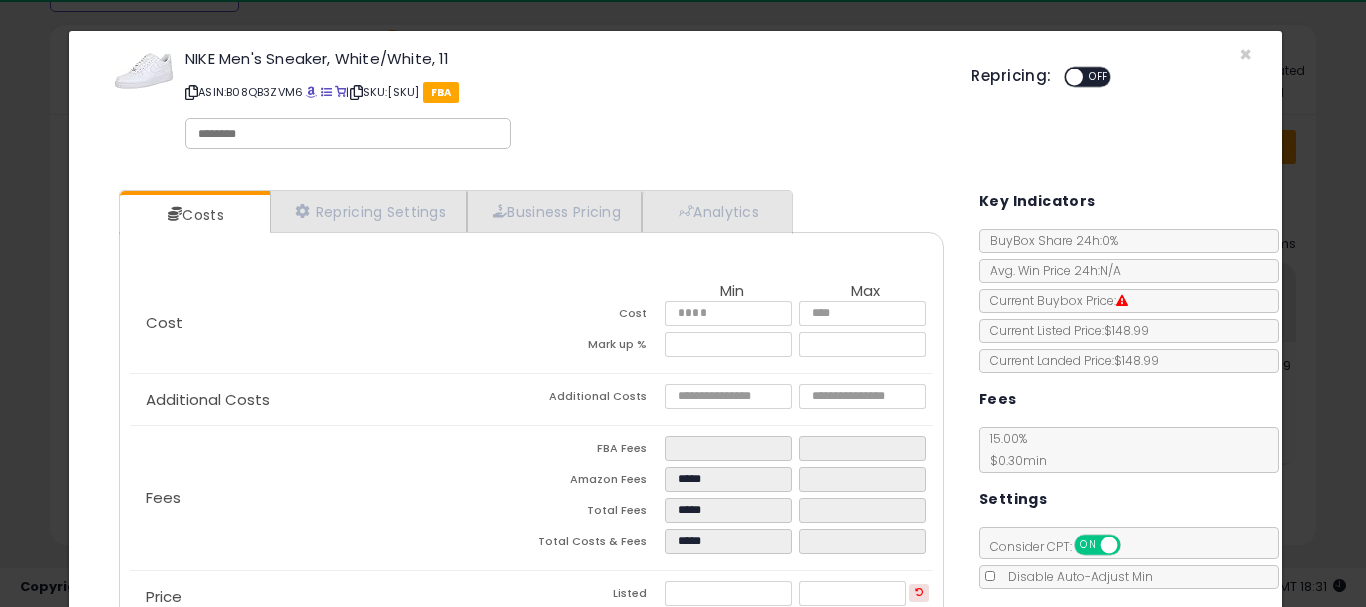 click on "Cost" at bounding box center [598, 316] 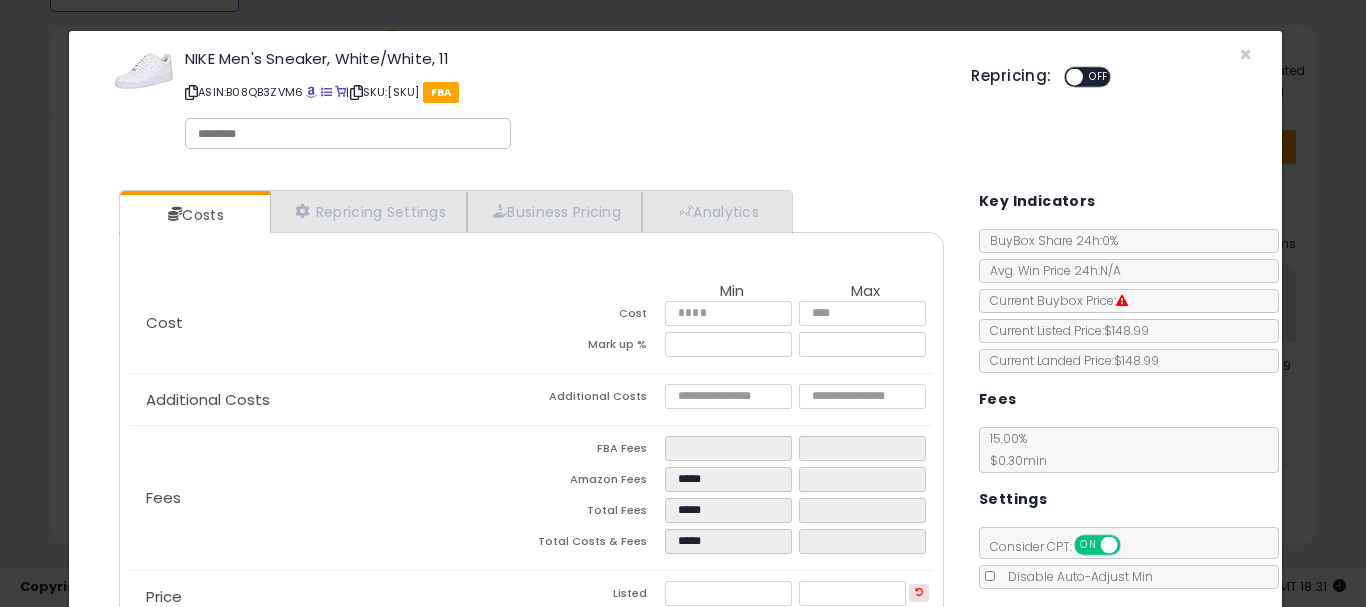 scroll, scrollTop: 204, scrollLeft: 0, axis: vertical 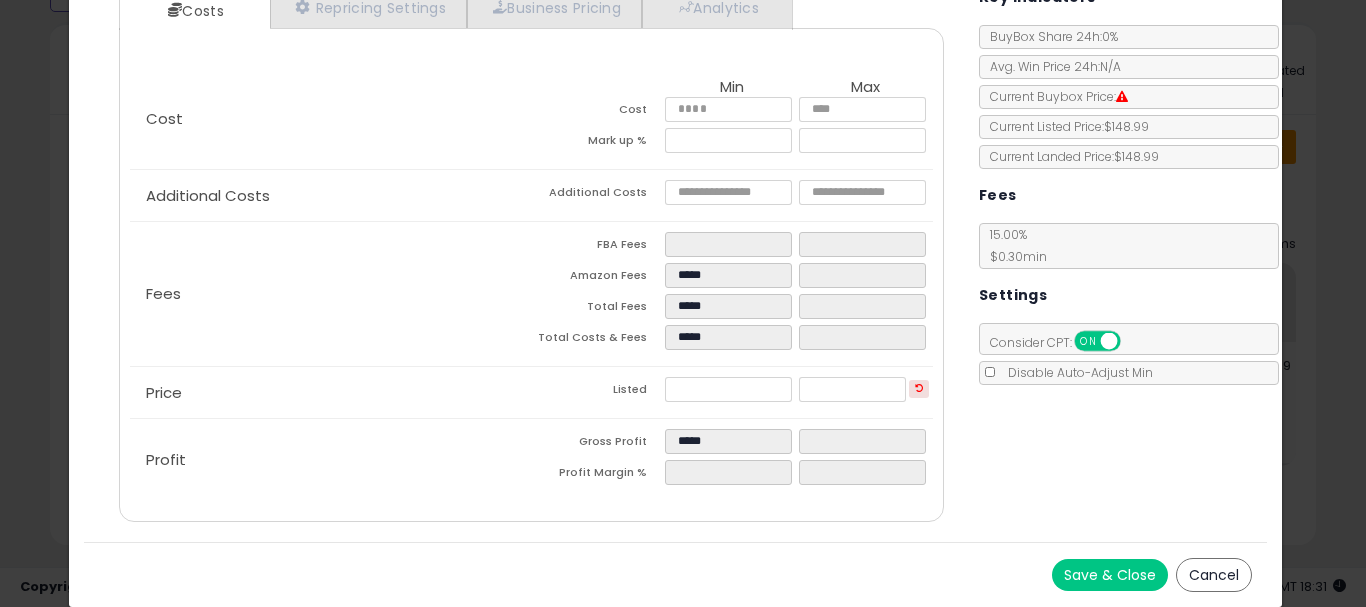 click on "Save & Close" at bounding box center [1110, 575] 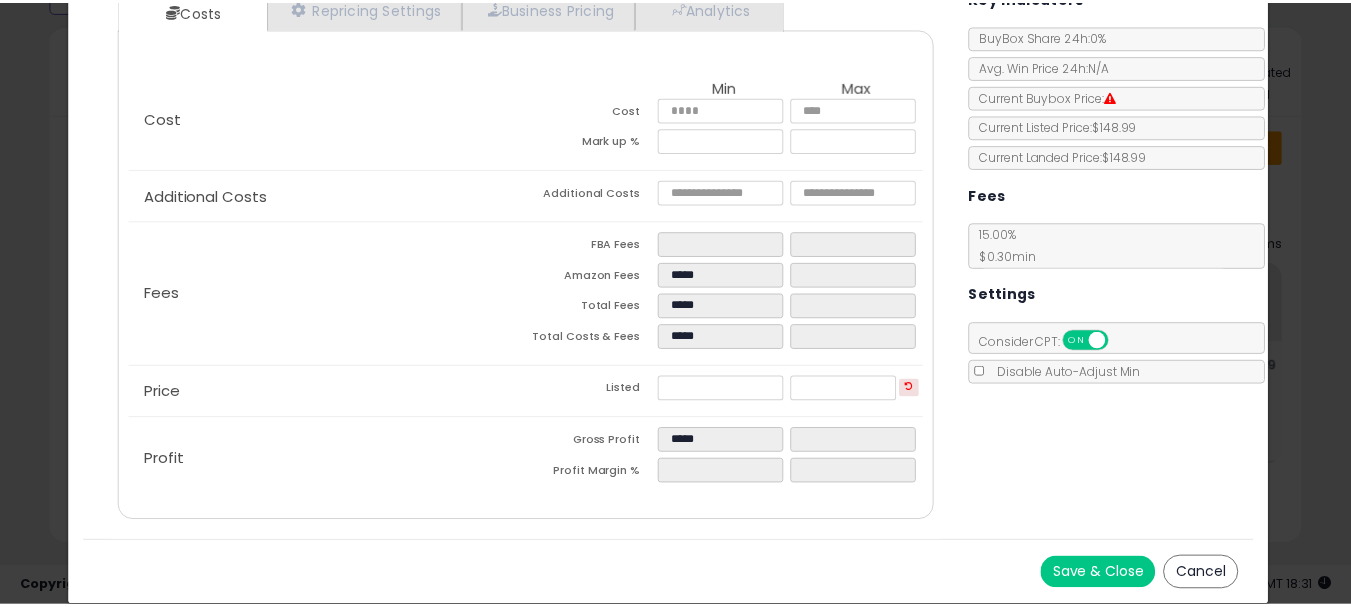 scroll, scrollTop: 0, scrollLeft: 0, axis: both 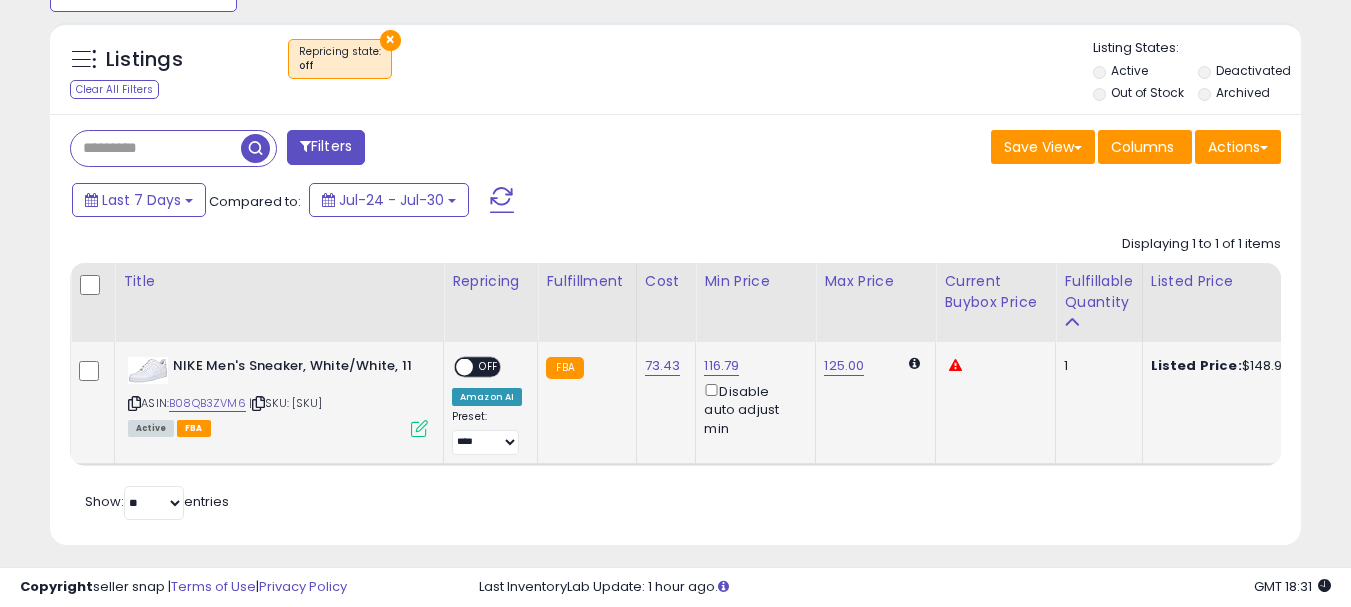 click on "OFF" at bounding box center (489, 367) 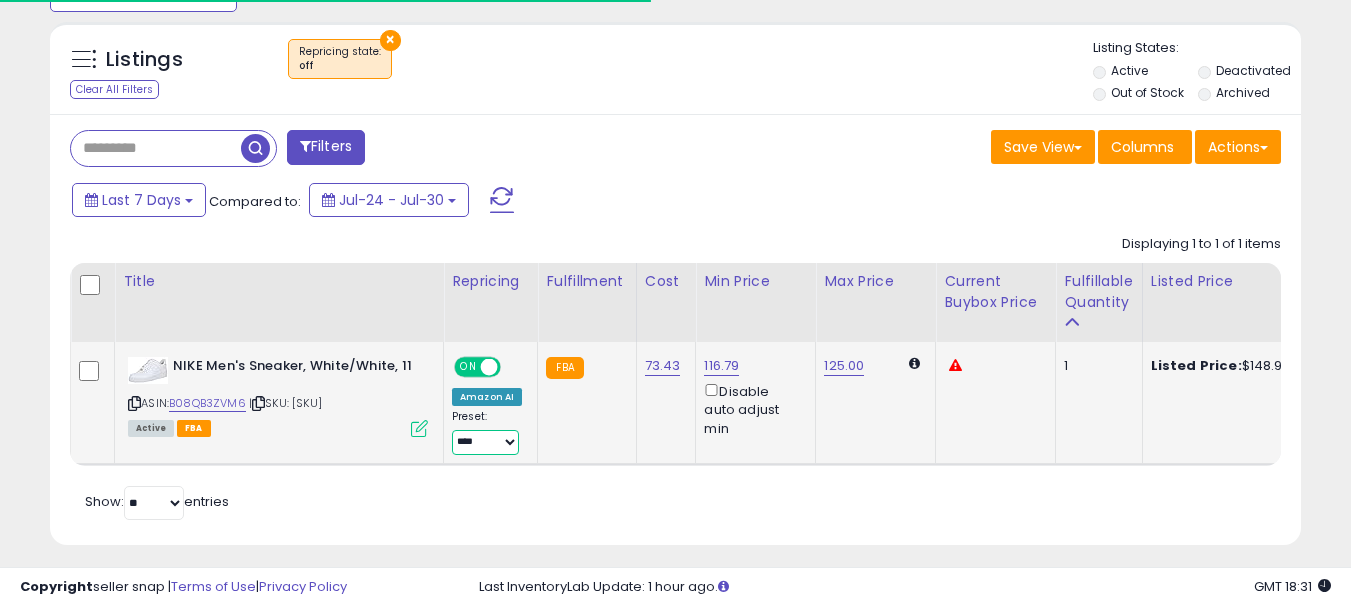 click on "**********" at bounding box center (485, 442) 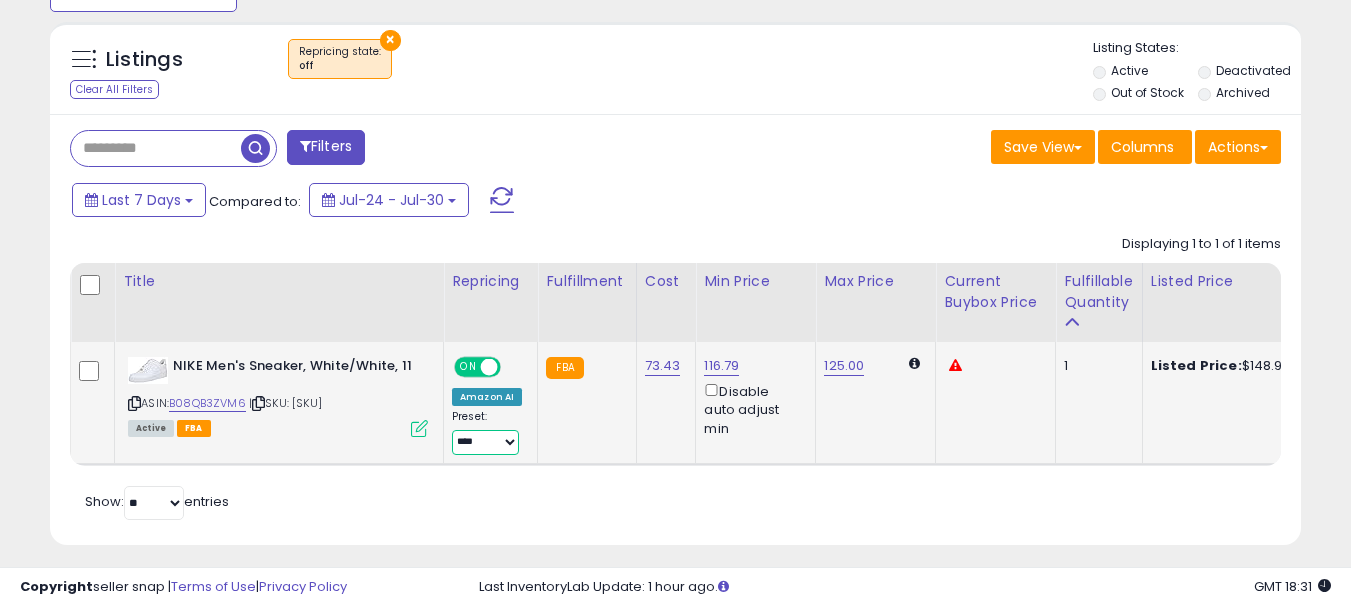 select on "**********" 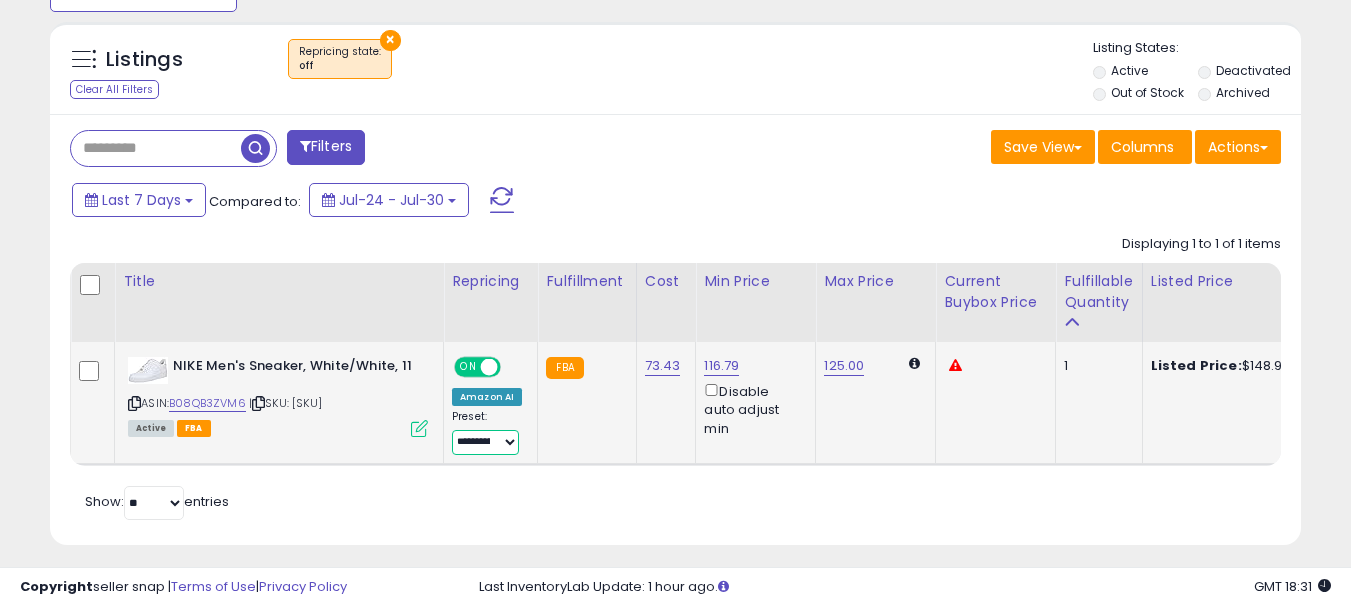 click on "**********" at bounding box center (485, 442) 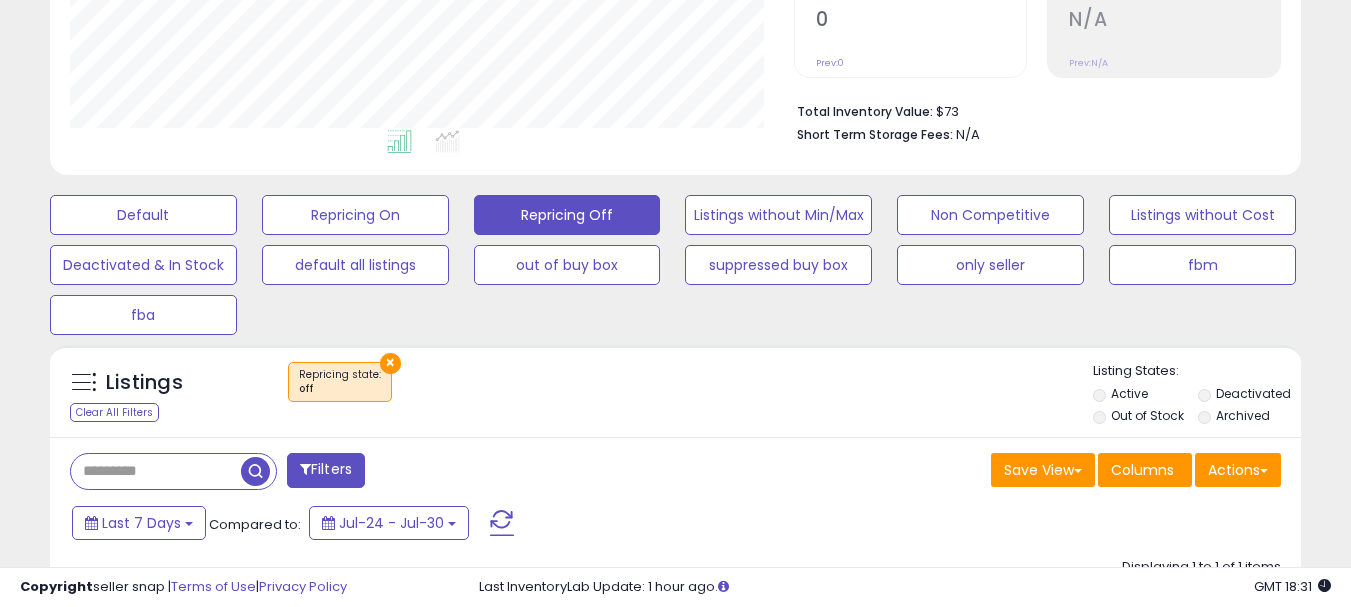 scroll, scrollTop: 554, scrollLeft: 0, axis: vertical 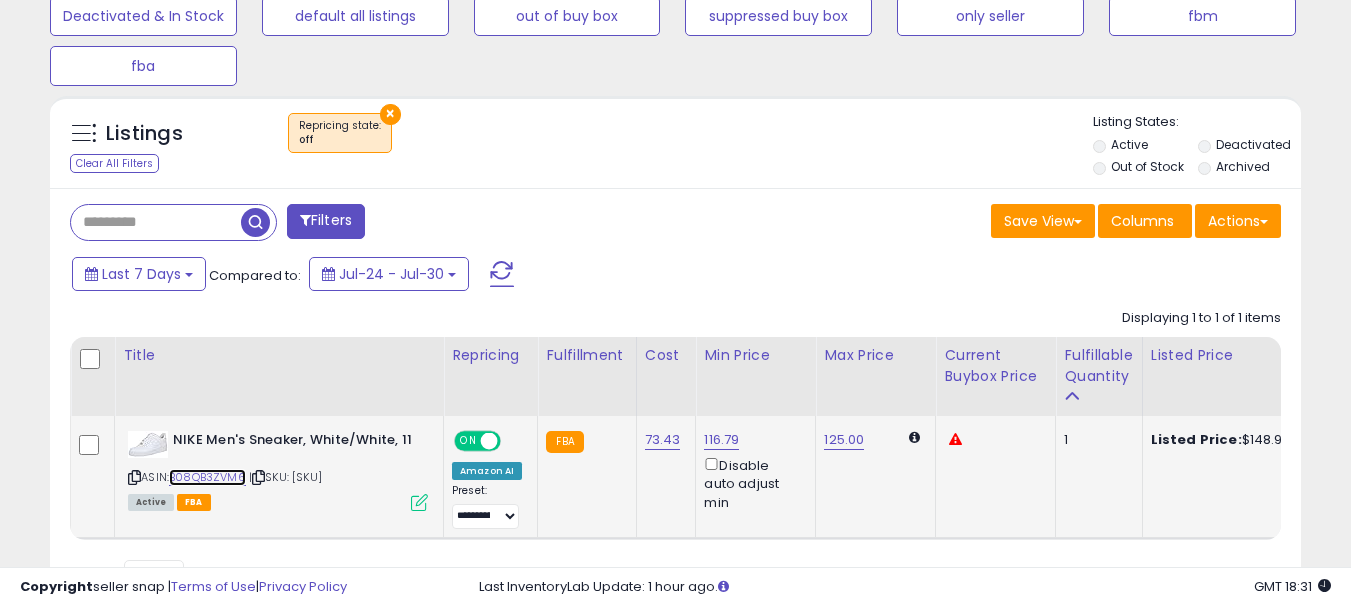click on "B08QB3ZVM6" at bounding box center (207, 477) 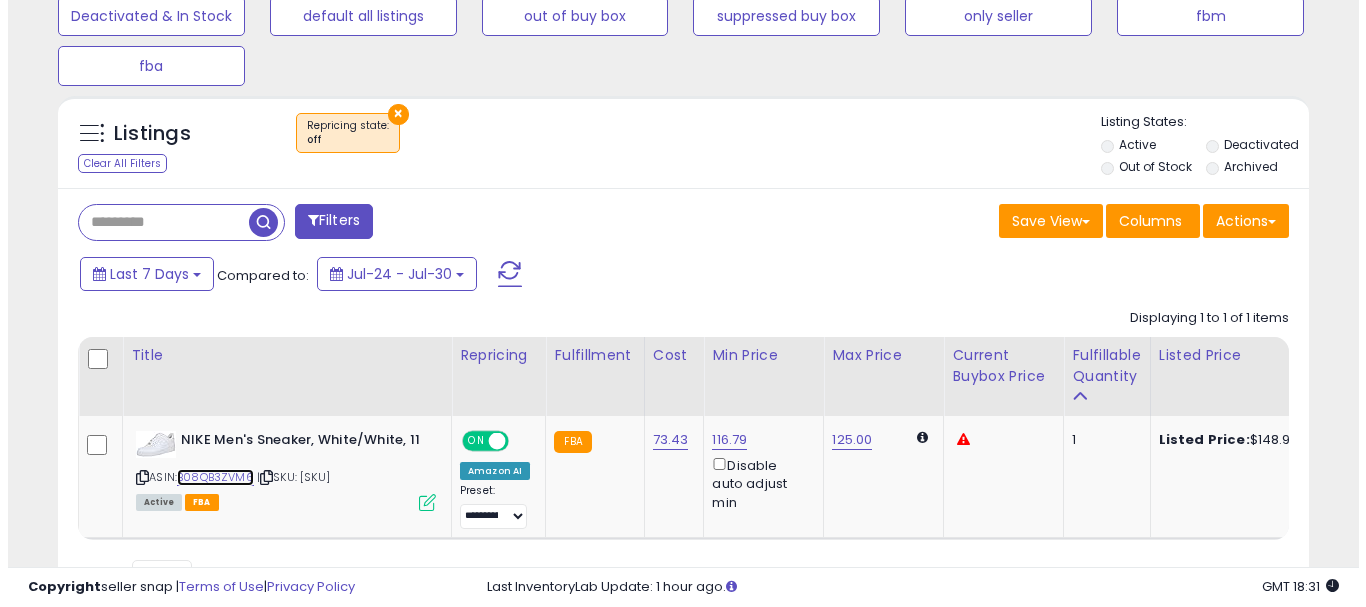 scroll, scrollTop: 476, scrollLeft: 0, axis: vertical 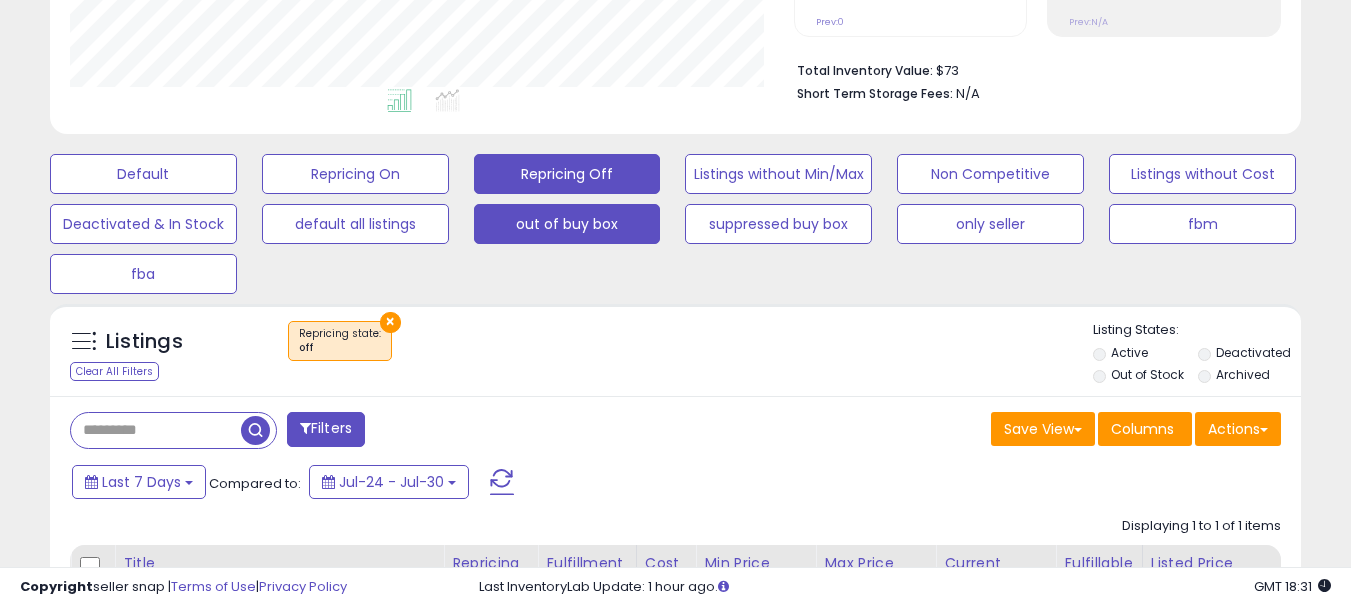 click on "out of buy box" at bounding box center [143, 174] 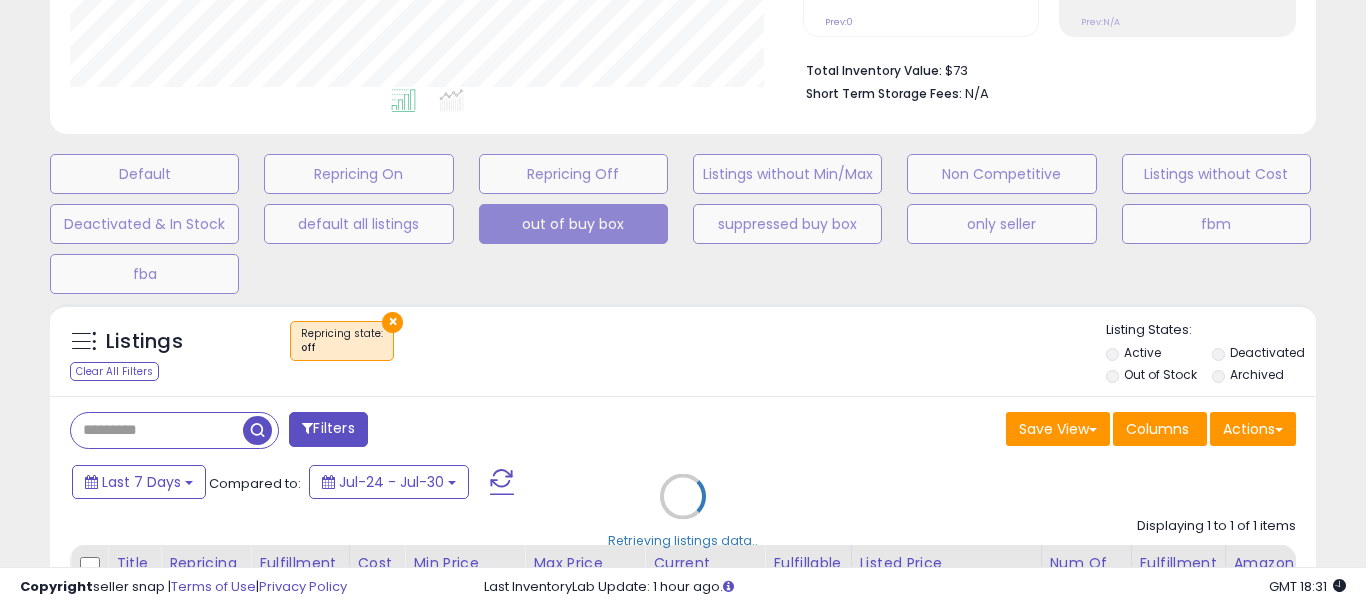 scroll, scrollTop: 999590, scrollLeft: 999267, axis: both 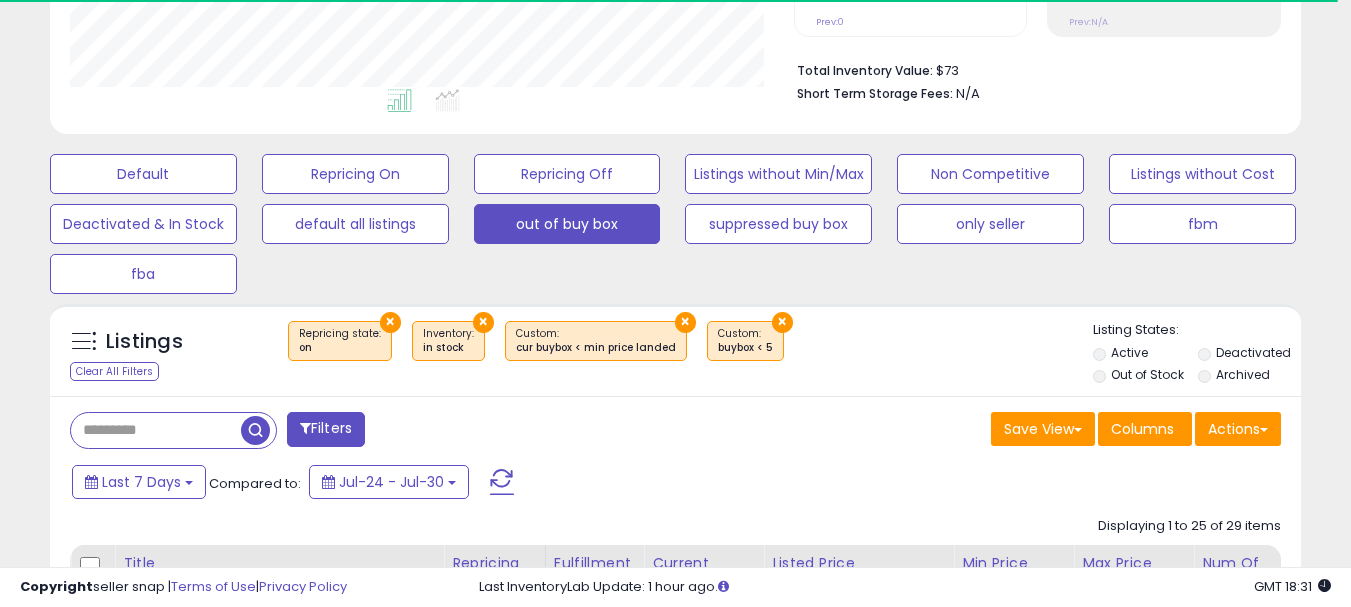 click at bounding box center (305, 428) 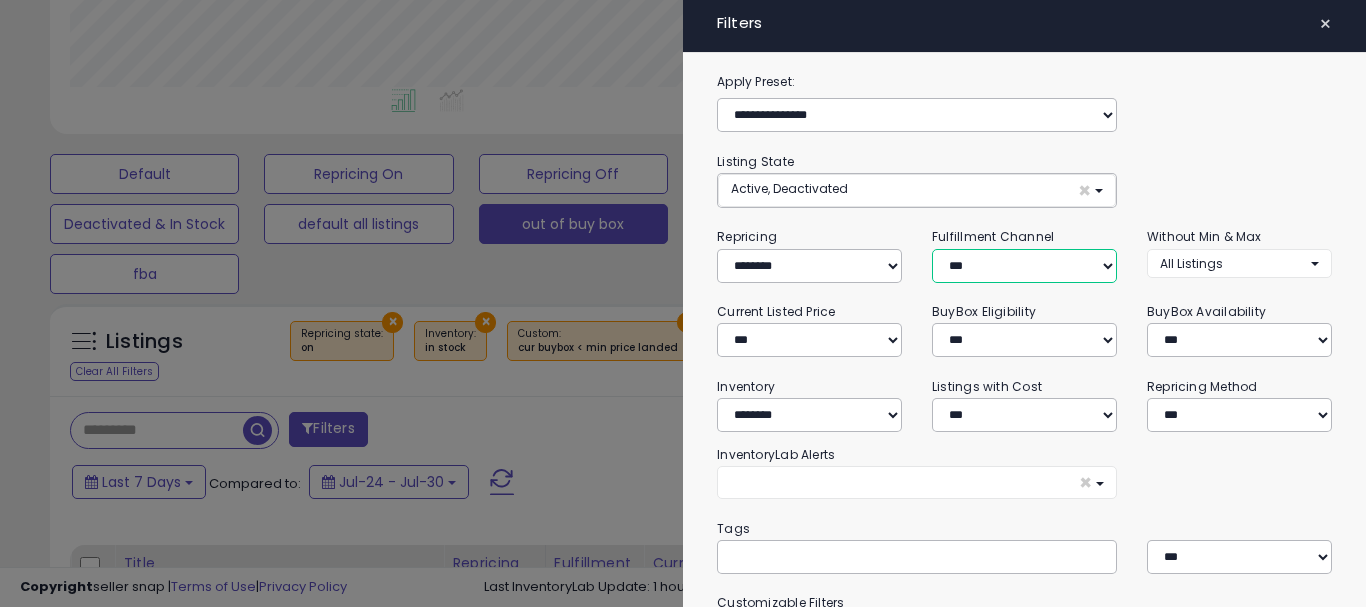 click on "***
***
***
***" at bounding box center [1024, 266] 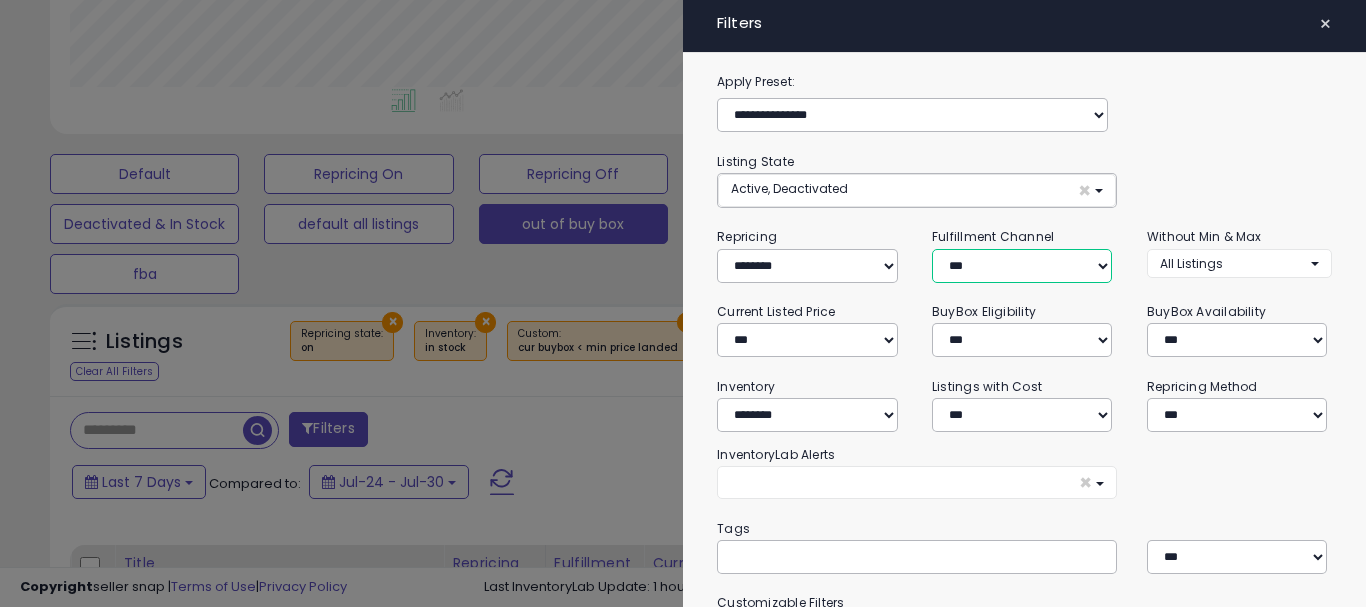 scroll, scrollTop: 999590, scrollLeft: 999267, axis: both 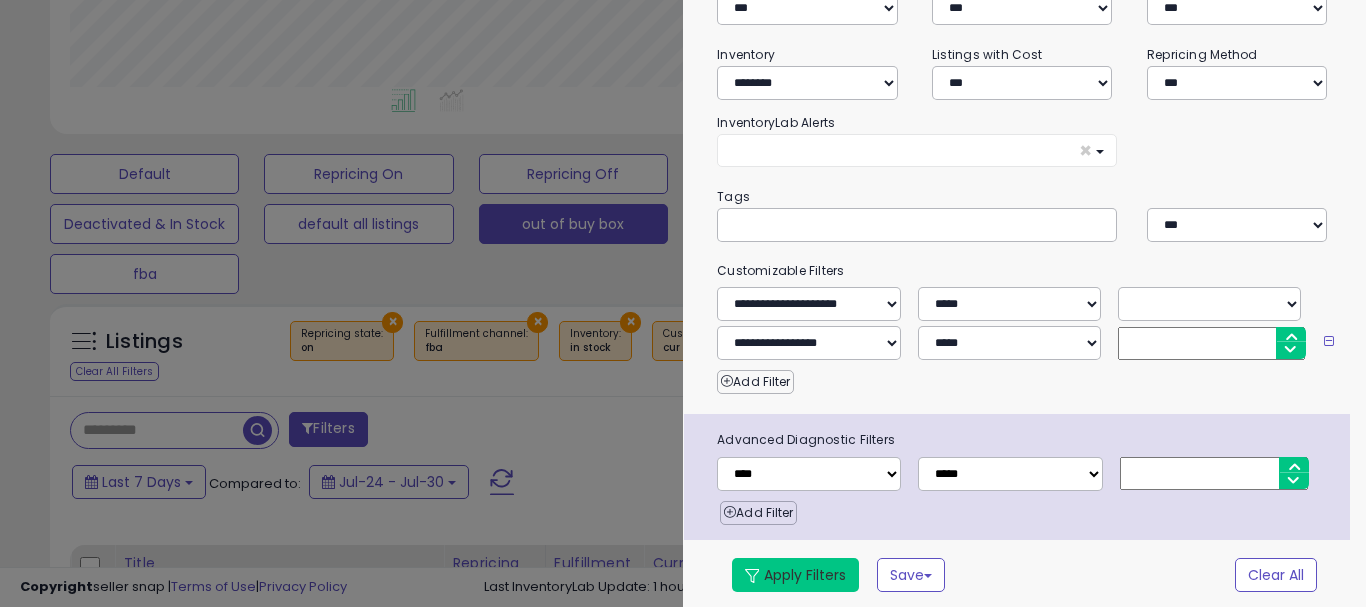 click on "Apply Filters" at bounding box center [795, 575] 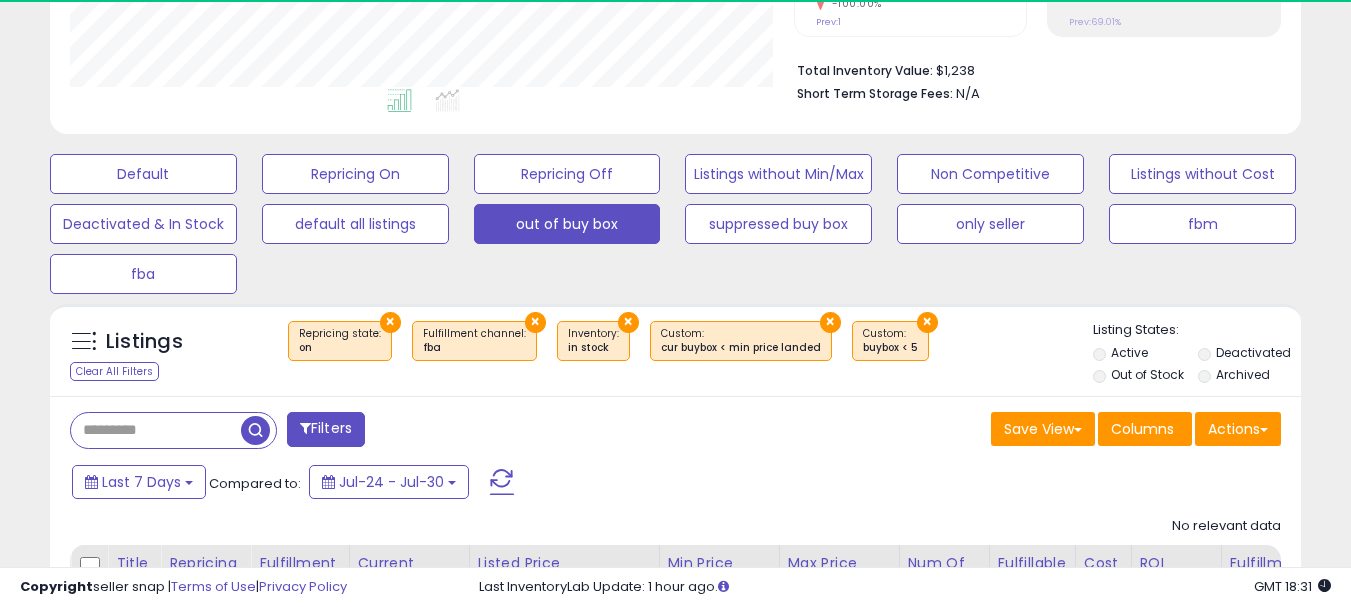 scroll, scrollTop: 410, scrollLeft: 724, axis: both 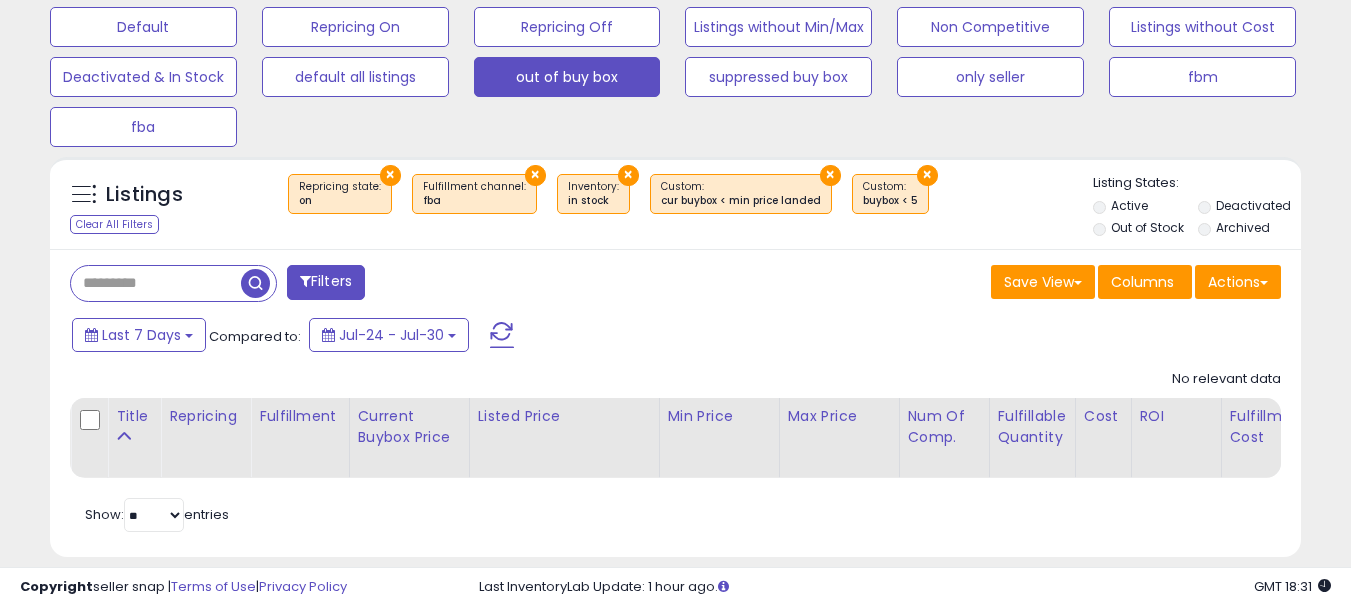 click on "×" at bounding box center [535, 175] 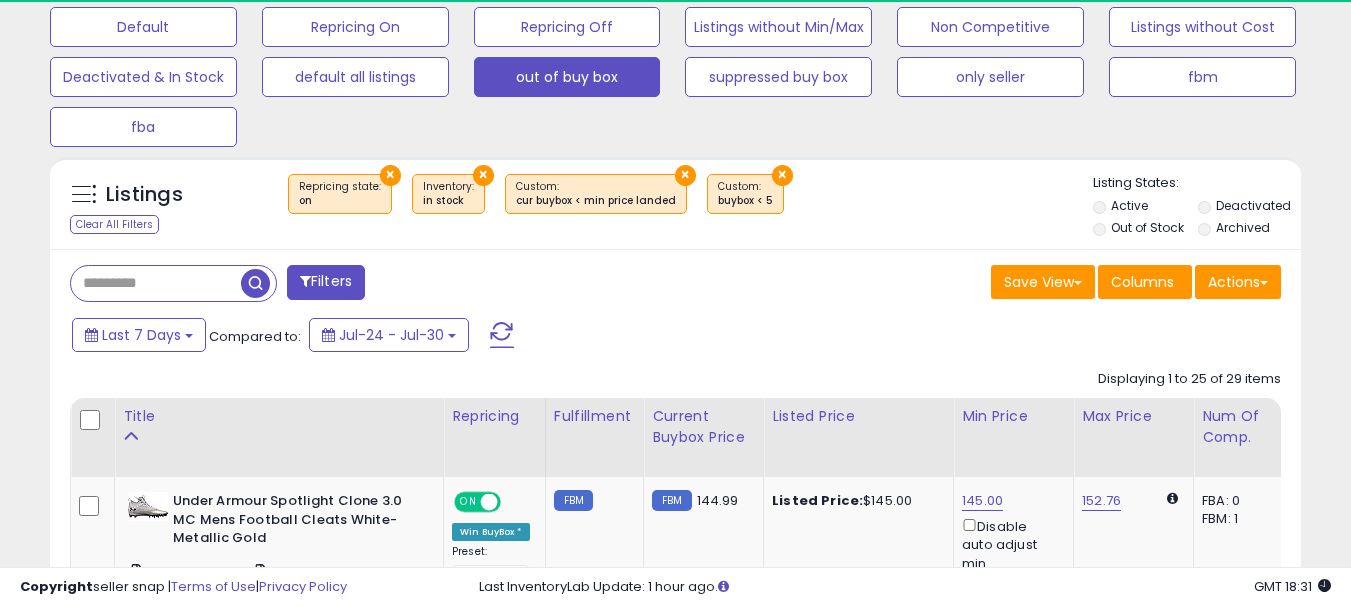 click on "Filters" at bounding box center (326, 282) 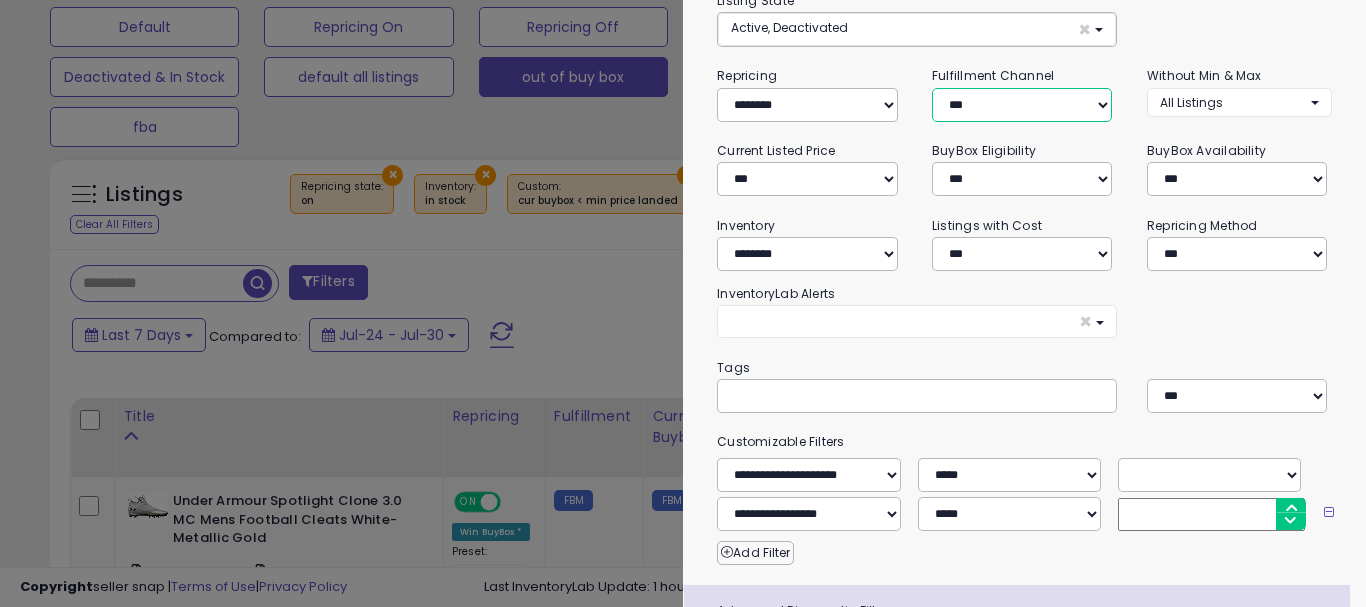 click on "***
***
***
***" at bounding box center [1022, 105] 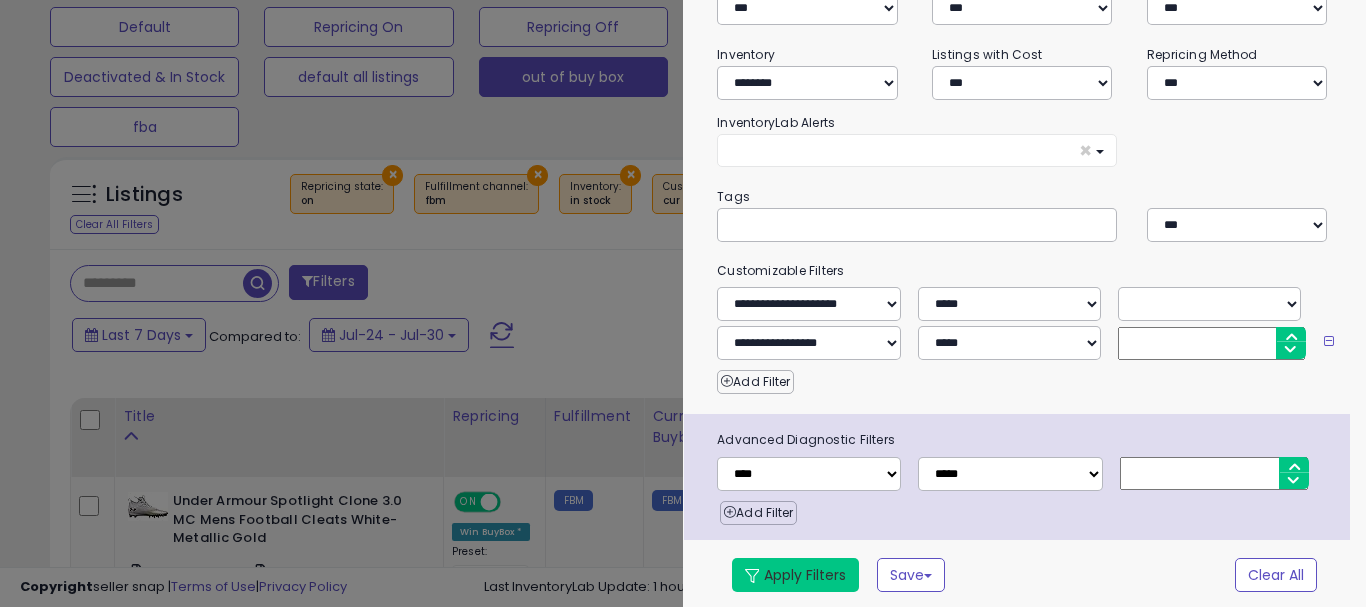 click on "Apply Filters" at bounding box center [795, 575] 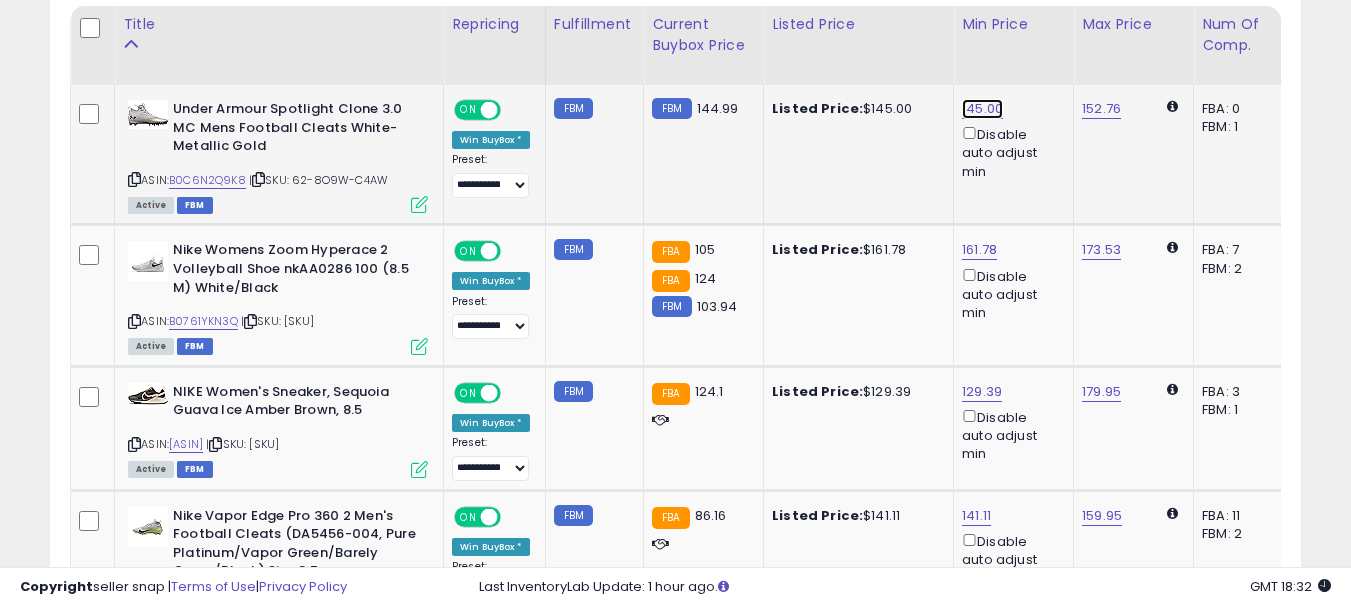 click on "145.00" at bounding box center (982, 109) 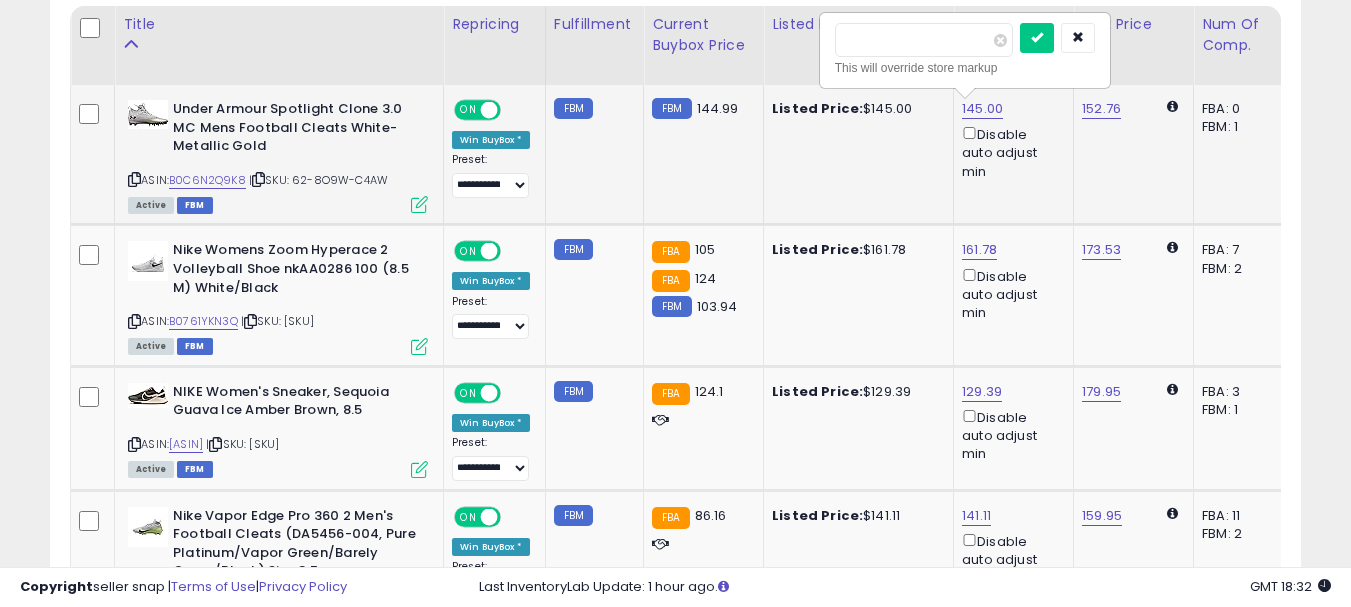 click on "****** This will override store markup" at bounding box center (965, 50) 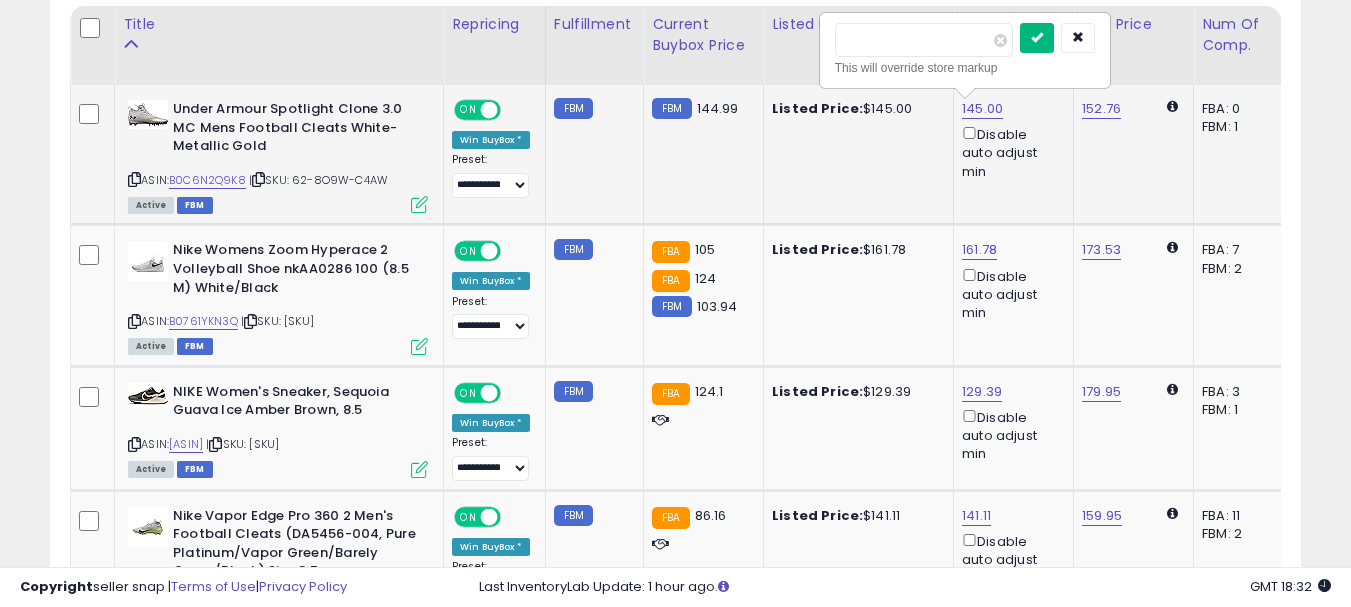 type on "***" 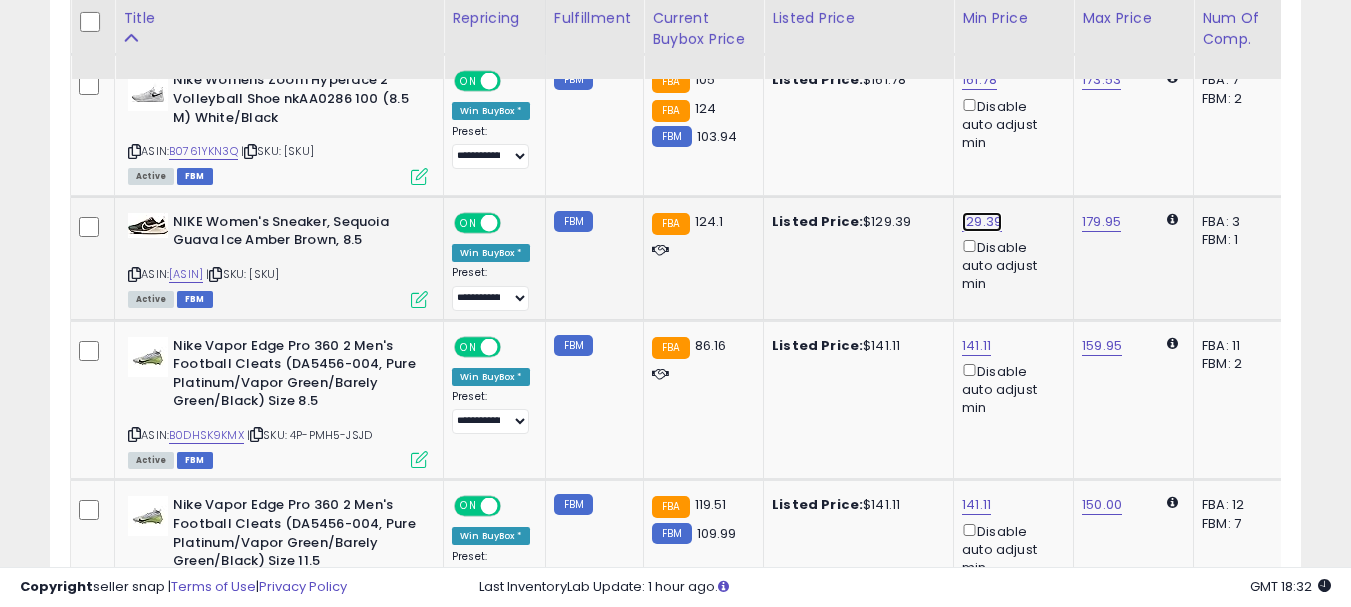 click on "129.39" at bounding box center [982, -61] 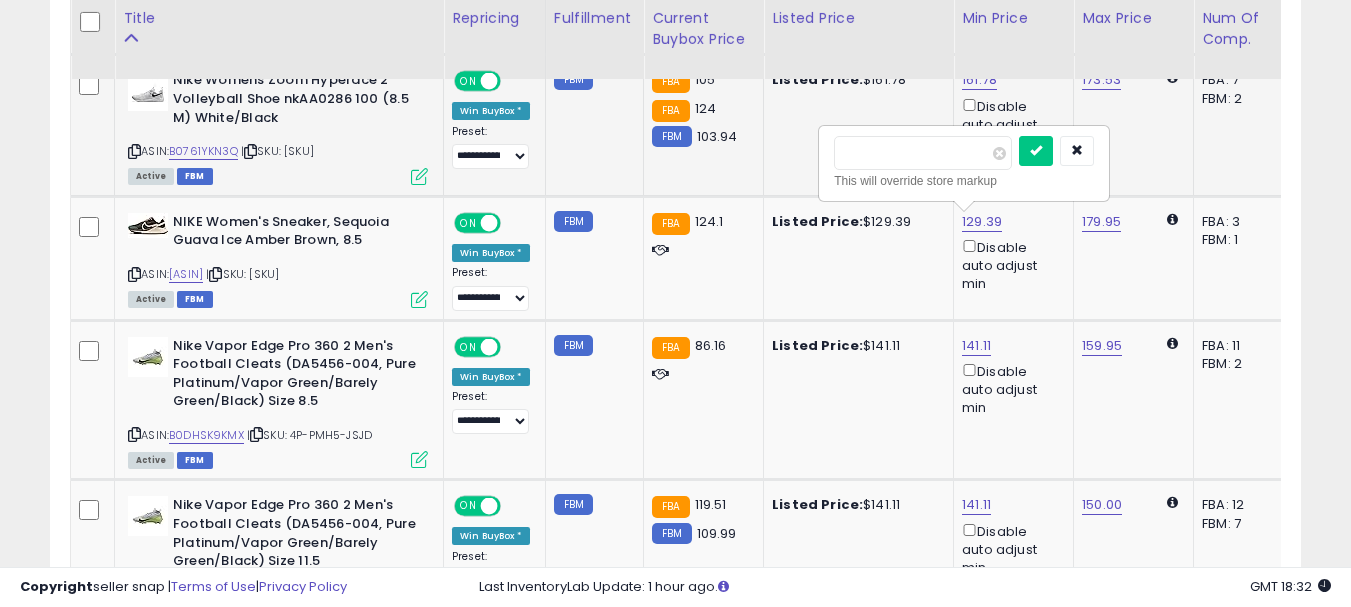 drag, startPoint x: 922, startPoint y: 165, endPoint x: 769, endPoint y: 162, distance: 153.0294 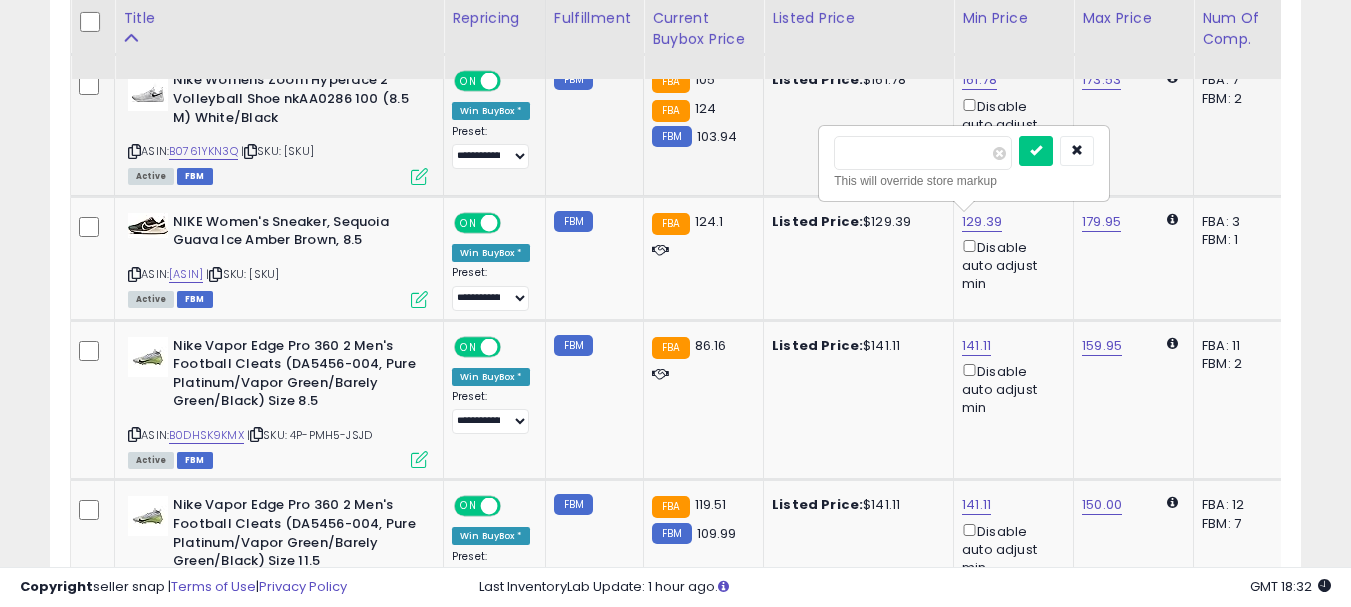 type on "***" 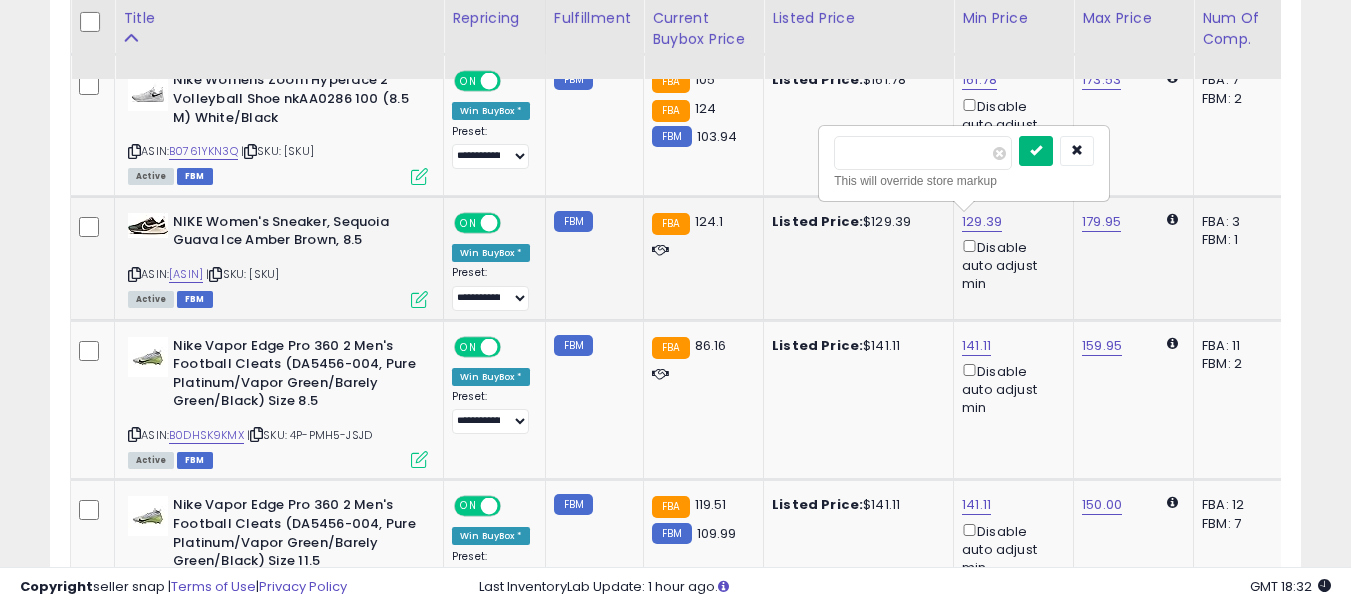 click at bounding box center (1036, 150) 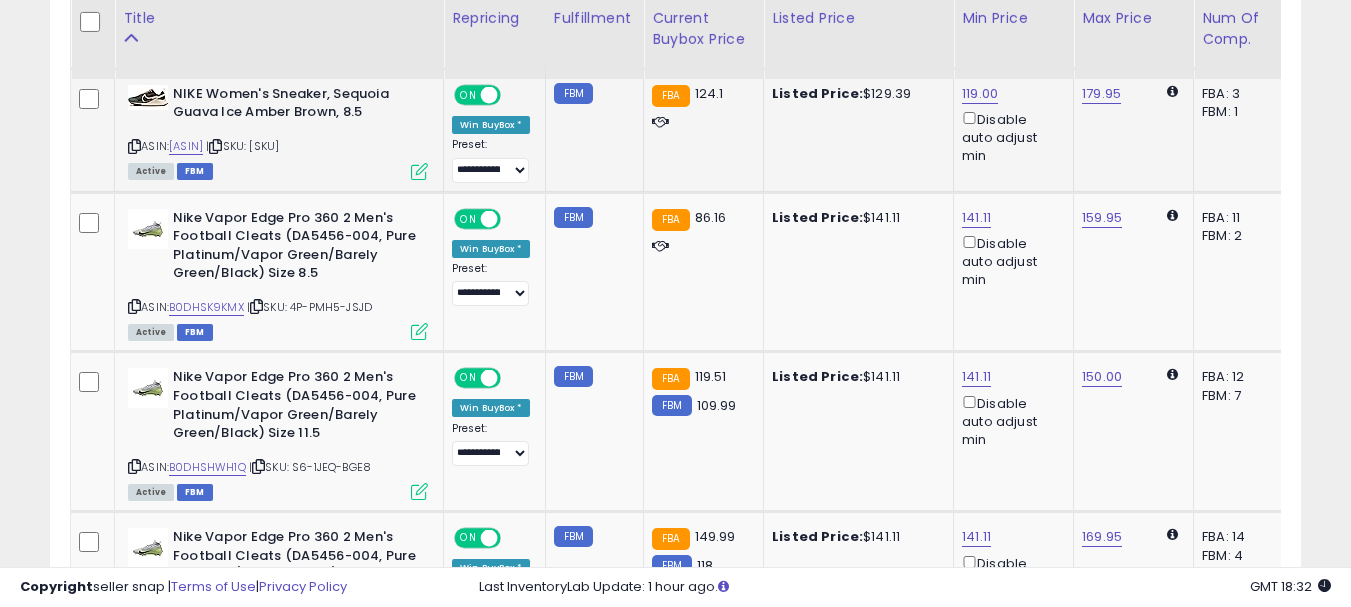 scroll, scrollTop: 1415, scrollLeft: 0, axis: vertical 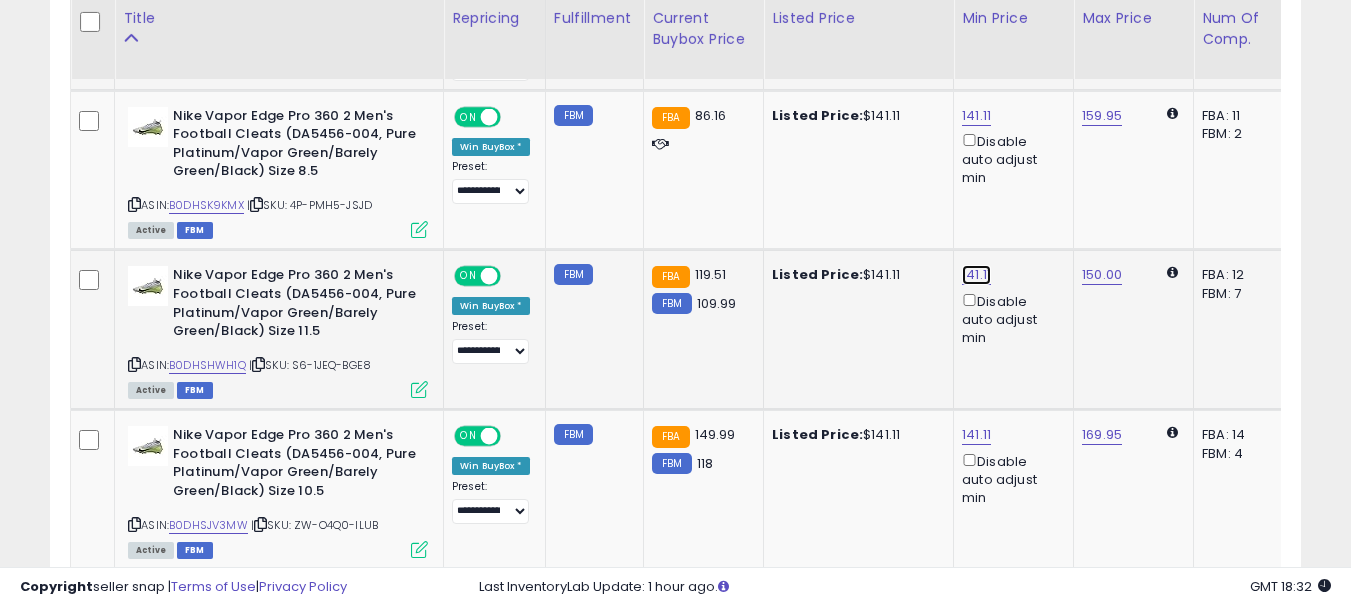 click on "141.11" at bounding box center [982, -291] 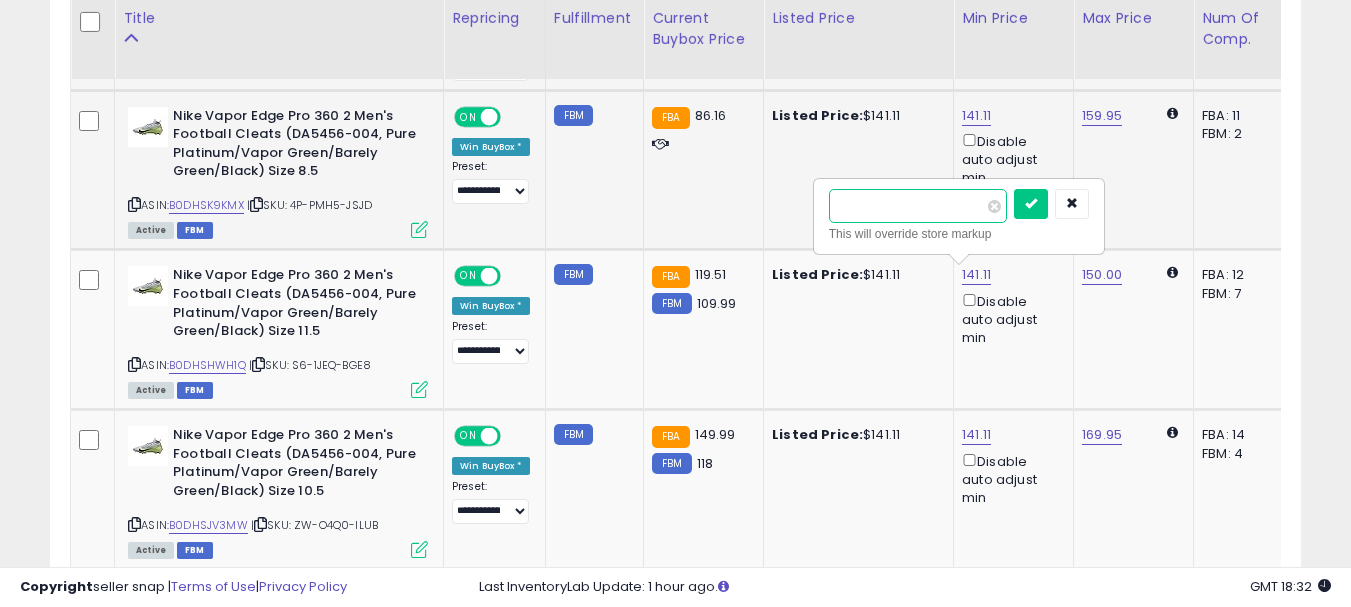 drag, startPoint x: 927, startPoint y: 205, endPoint x: 787, endPoint y: 216, distance: 140.43147 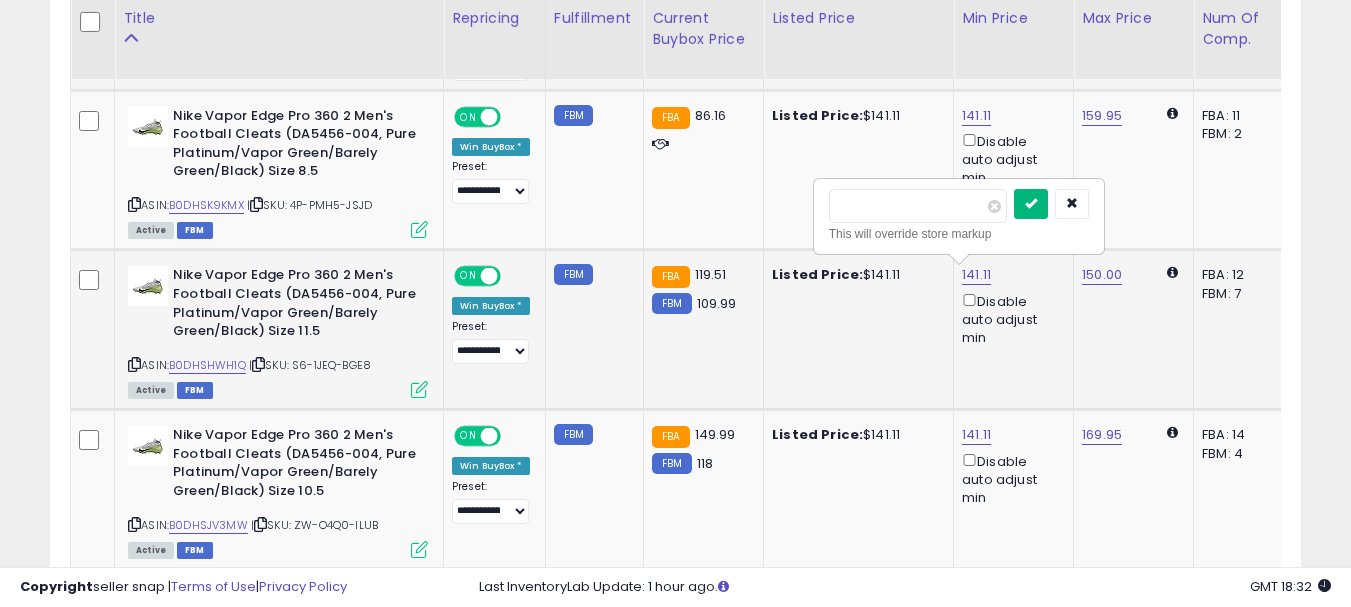 click at bounding box center (1031, 203) 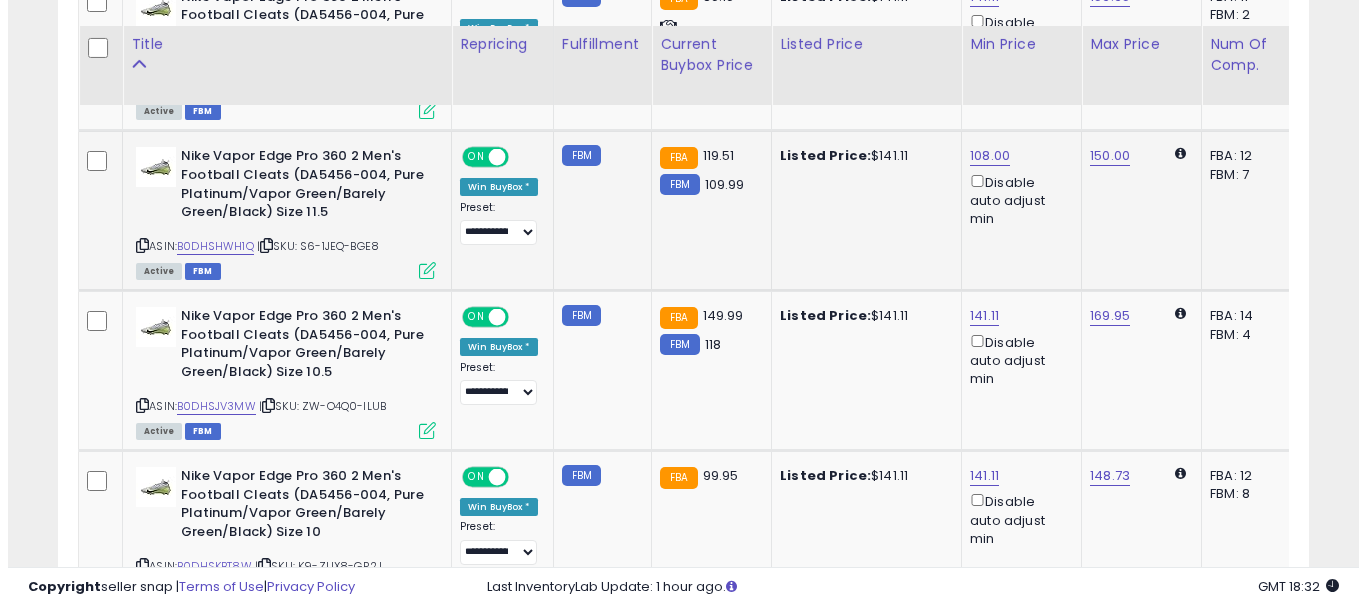 scroll, scrollTop: 1594, scrollLeft: 0, axis: vertical 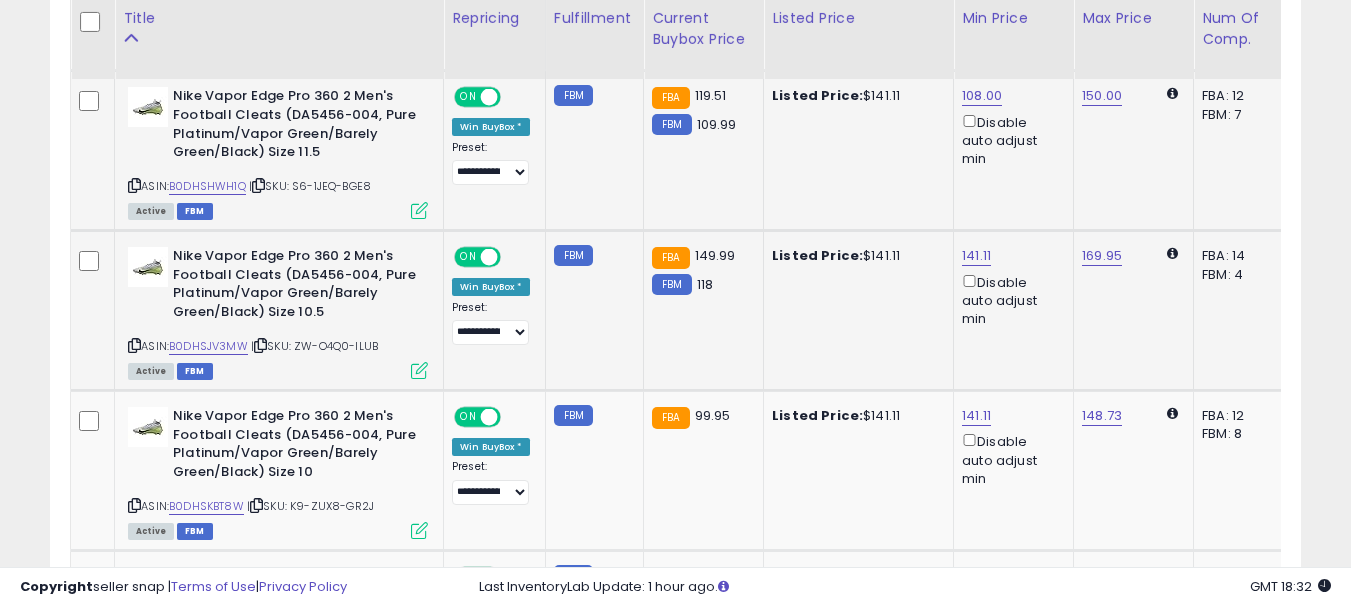click at bounding box center [419, 370] 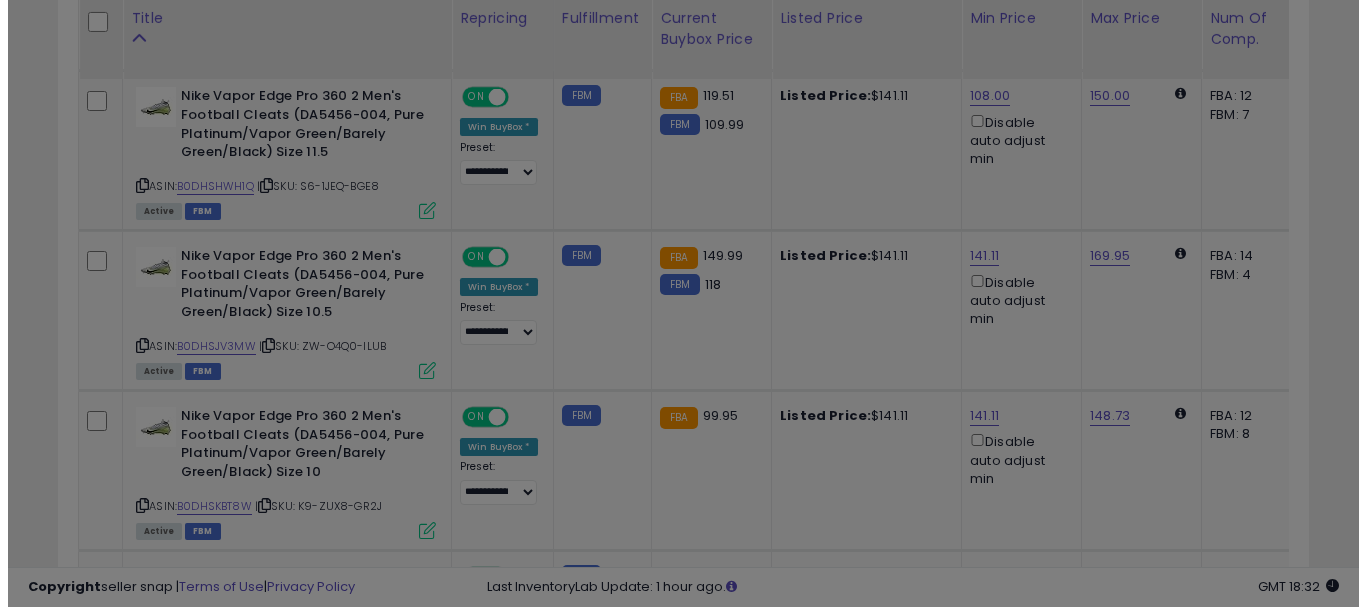 scroll, scrollTop: 999590, scrollLeft: 999267, axis: both 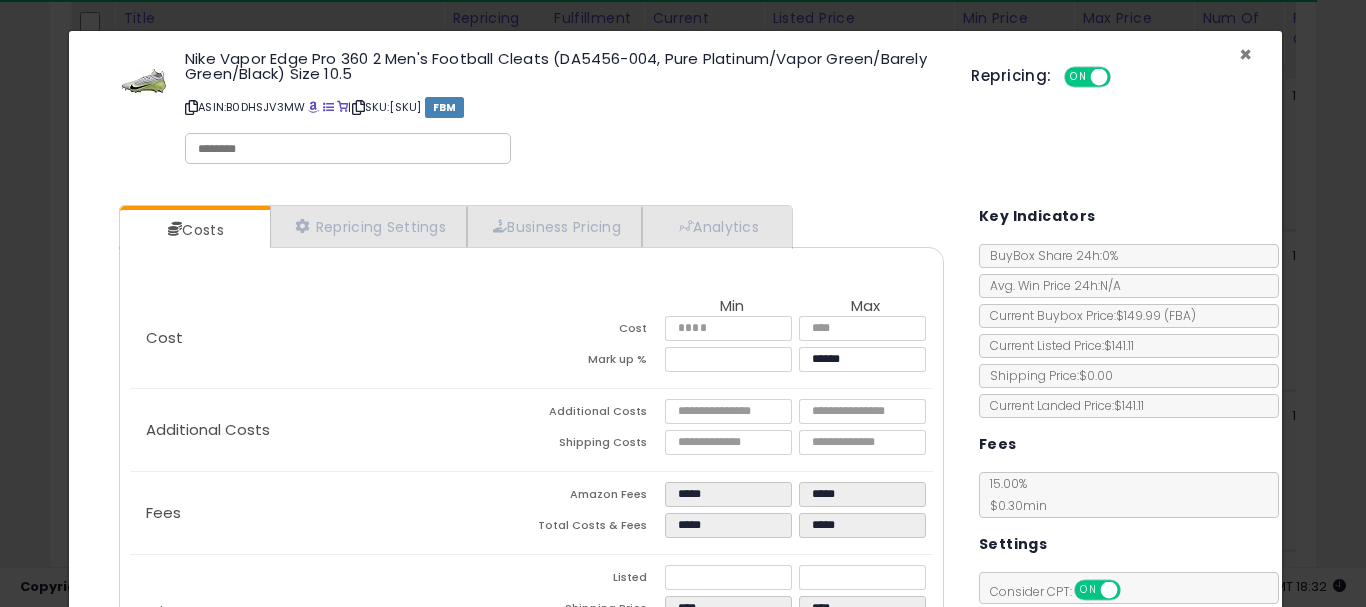 drag, startPoint x: 1229, startPoint y: 52, endPoint x: 972, endPoint y: 244, distance: 320.80057 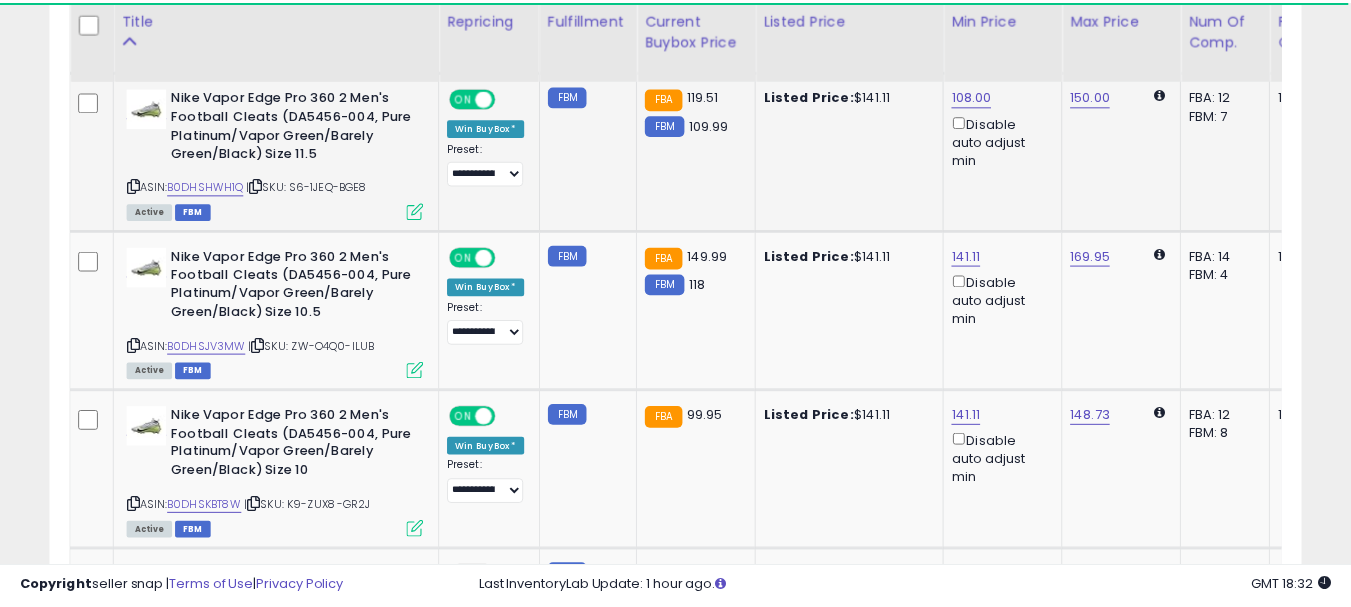 scroll, scrollTop: 410, scrollLeft: 724, axis: both 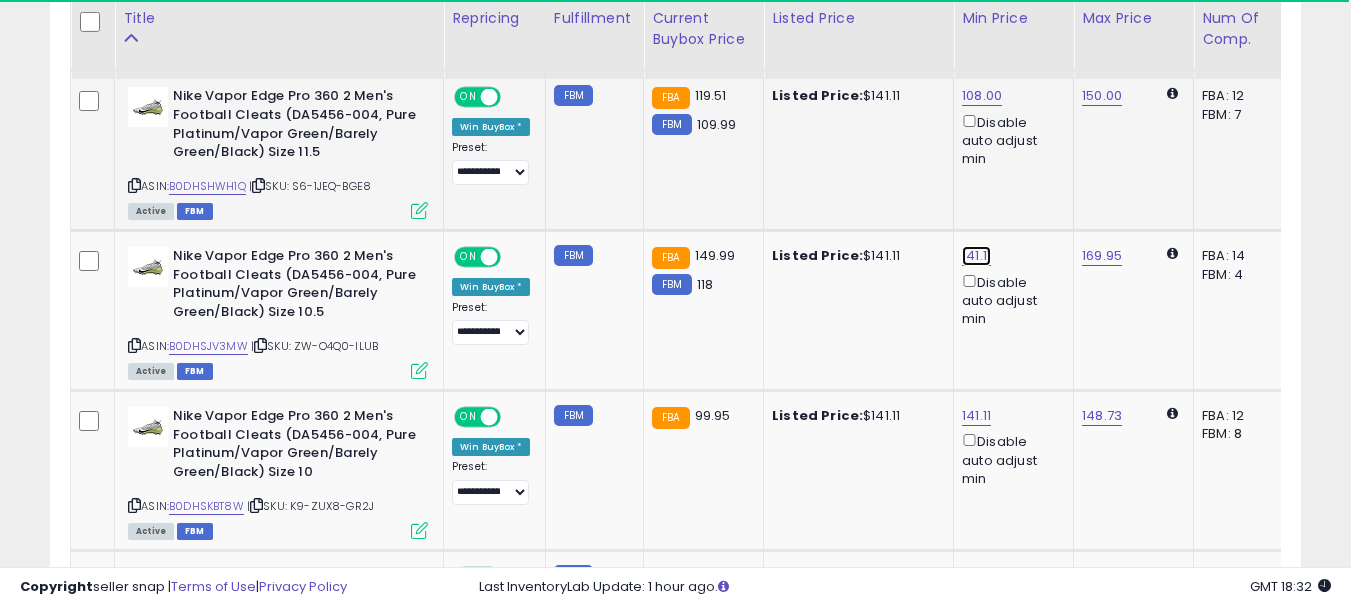 click on "141.11" at bounding box center (982, -470) 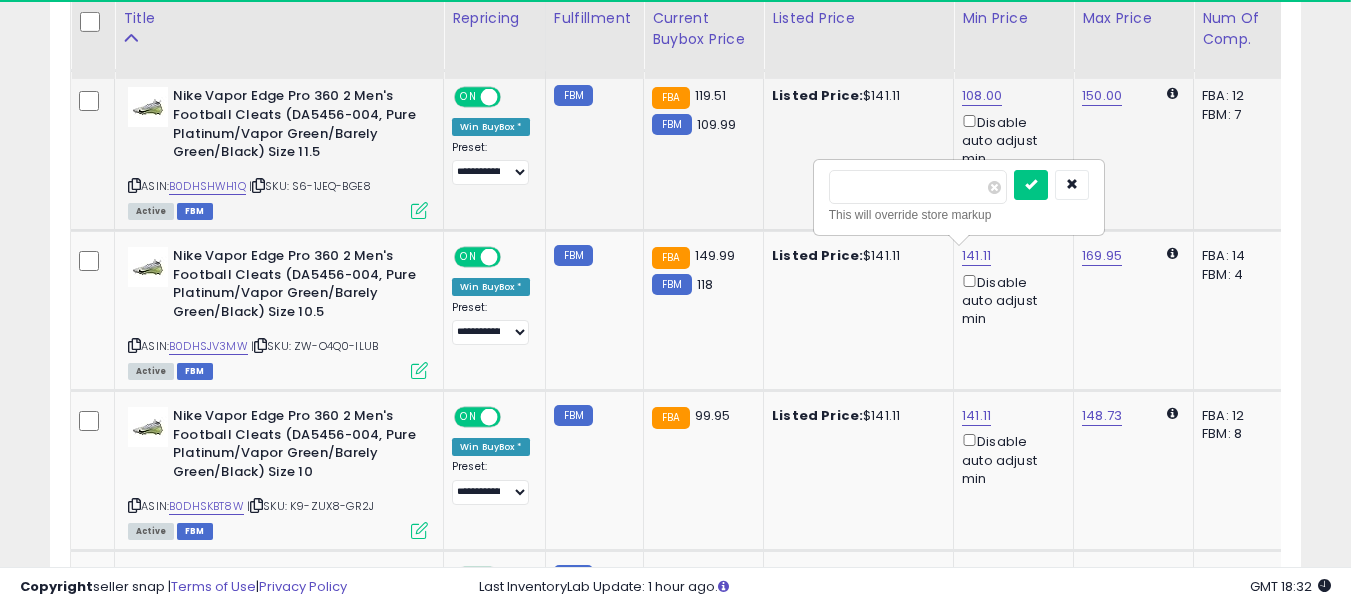 drag, startPoint x: 888, startPoint y: 189, endPoint x: 787, endPoint y: 185, distance: 101.07918 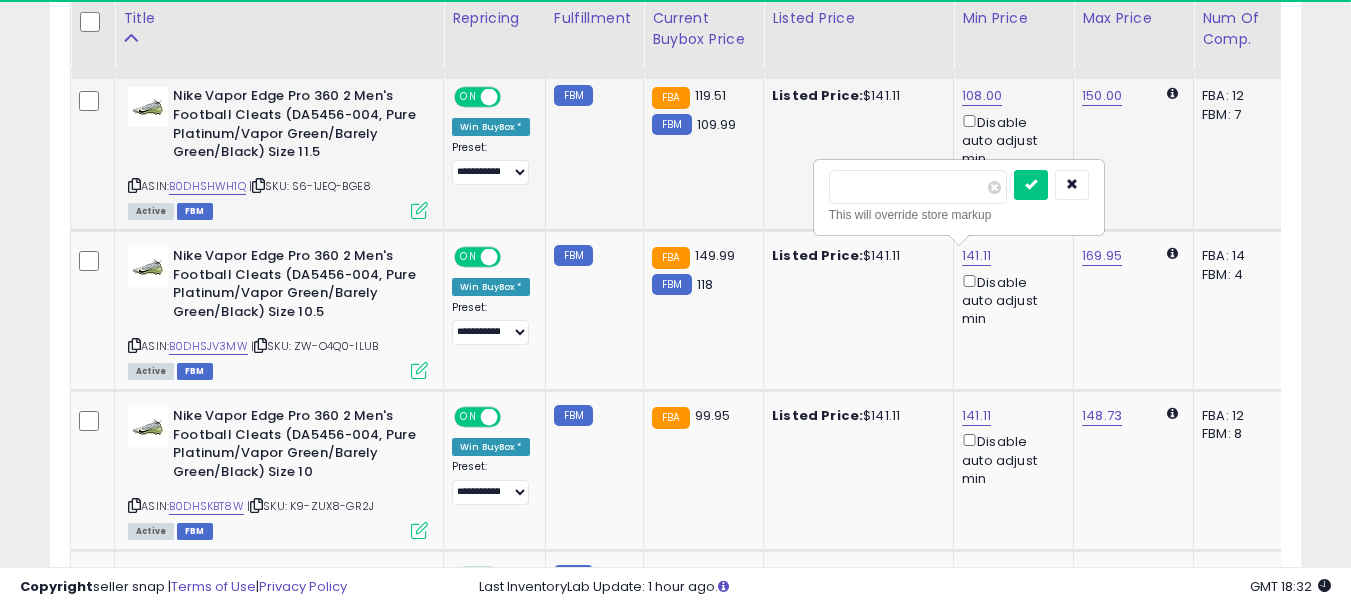 type on "***" 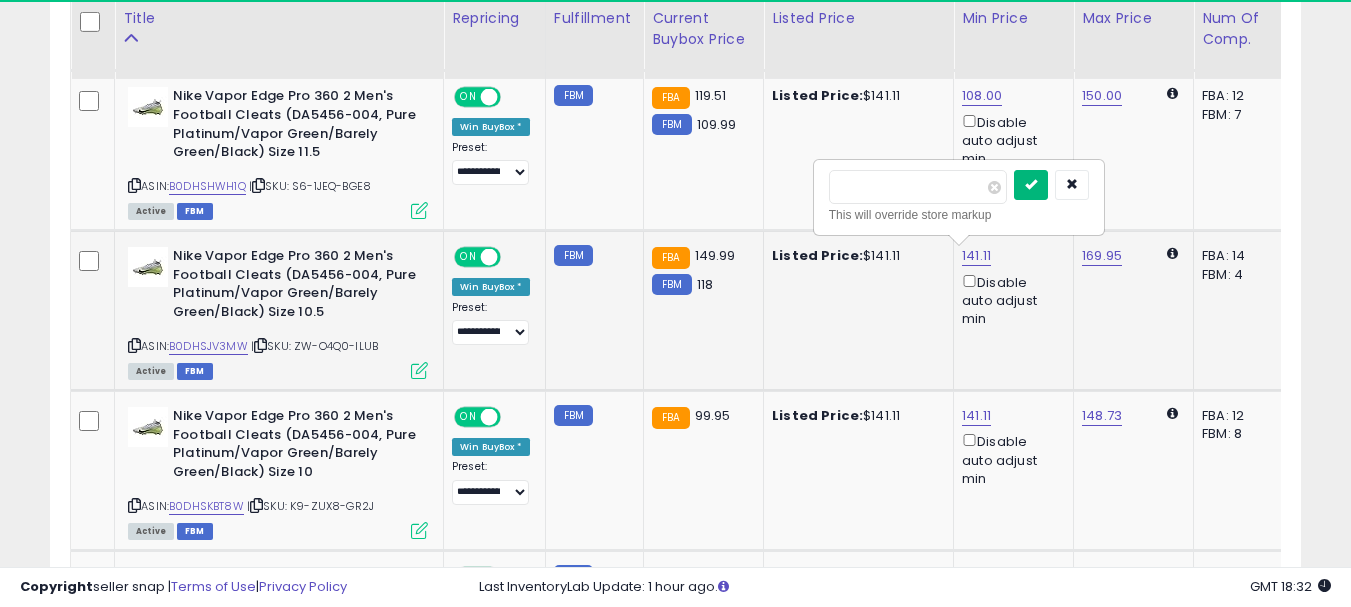 click at bounding box center [1031, 185] 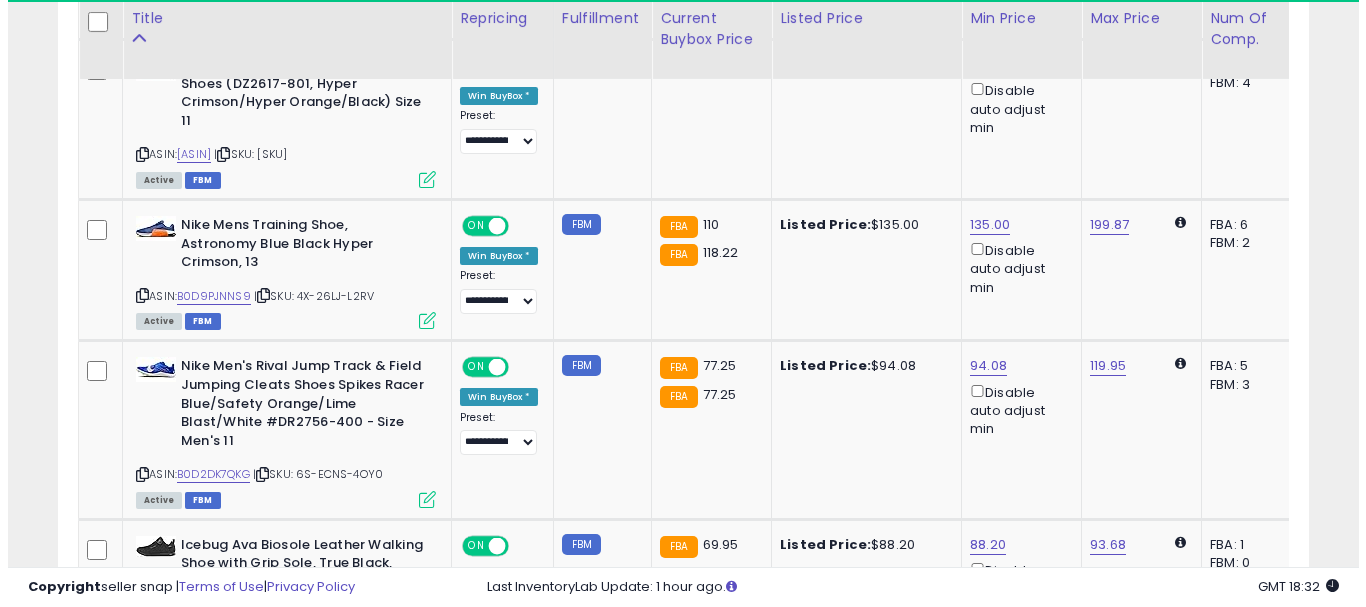 scroll, scrollTop: 2113, scrollLeft: 0, axis: vertical 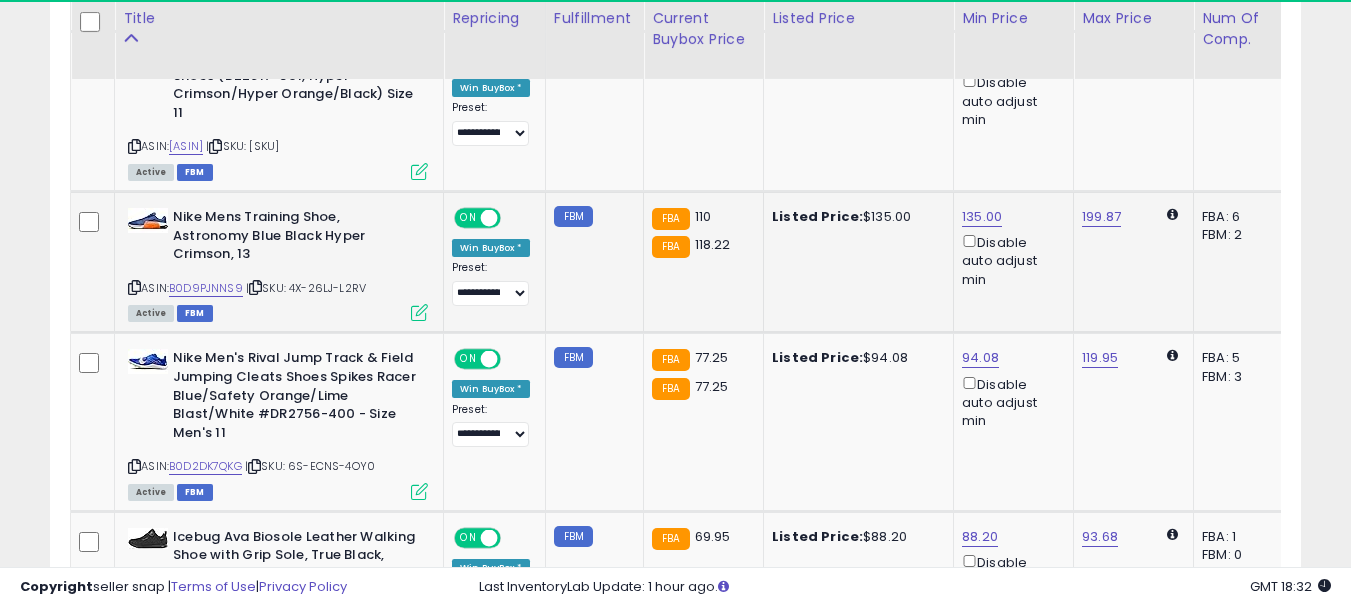 click at bounding box center [419, 312] 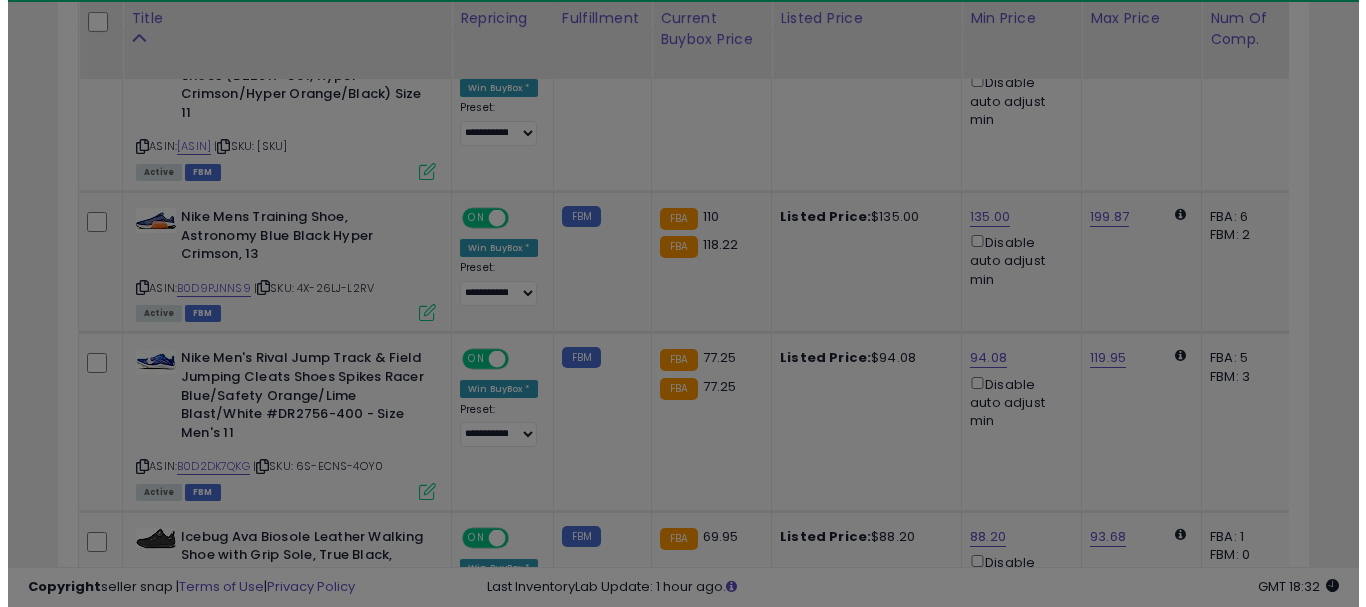 scroll, scrollTop: 999590, scrollLeft: 999267, axis: both 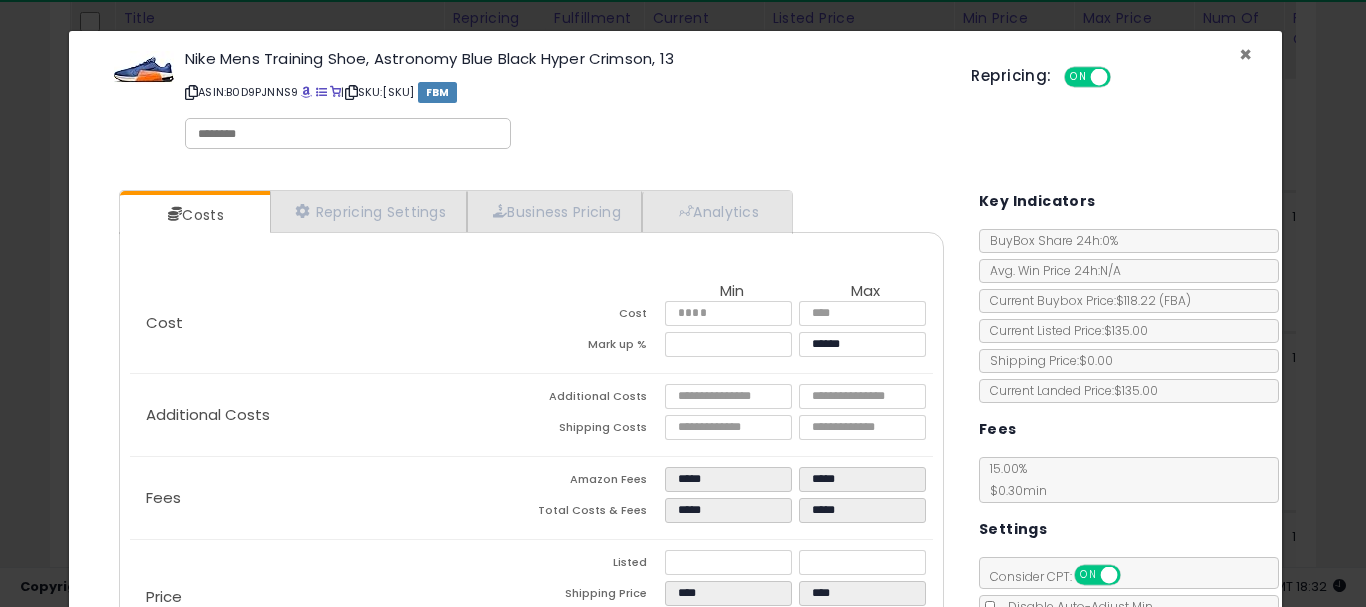 click on "×" at bounding box center [1245, 54] 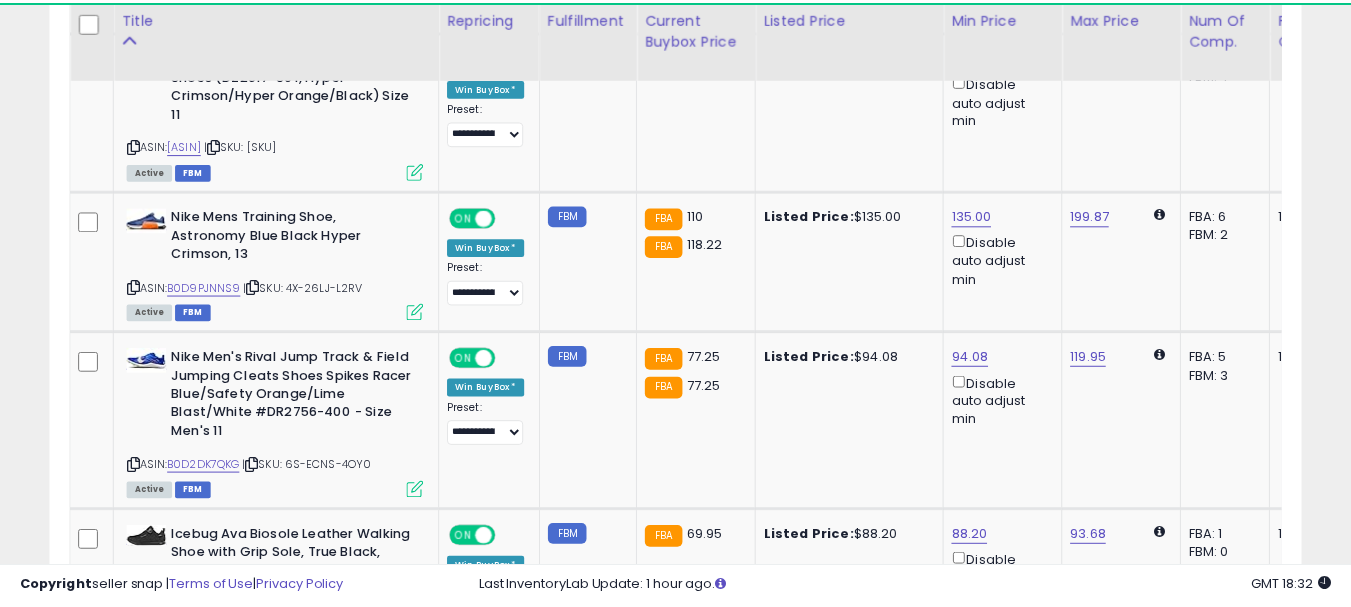 scroll, scrollTop: 410, scrollLeft: 724, axis: both 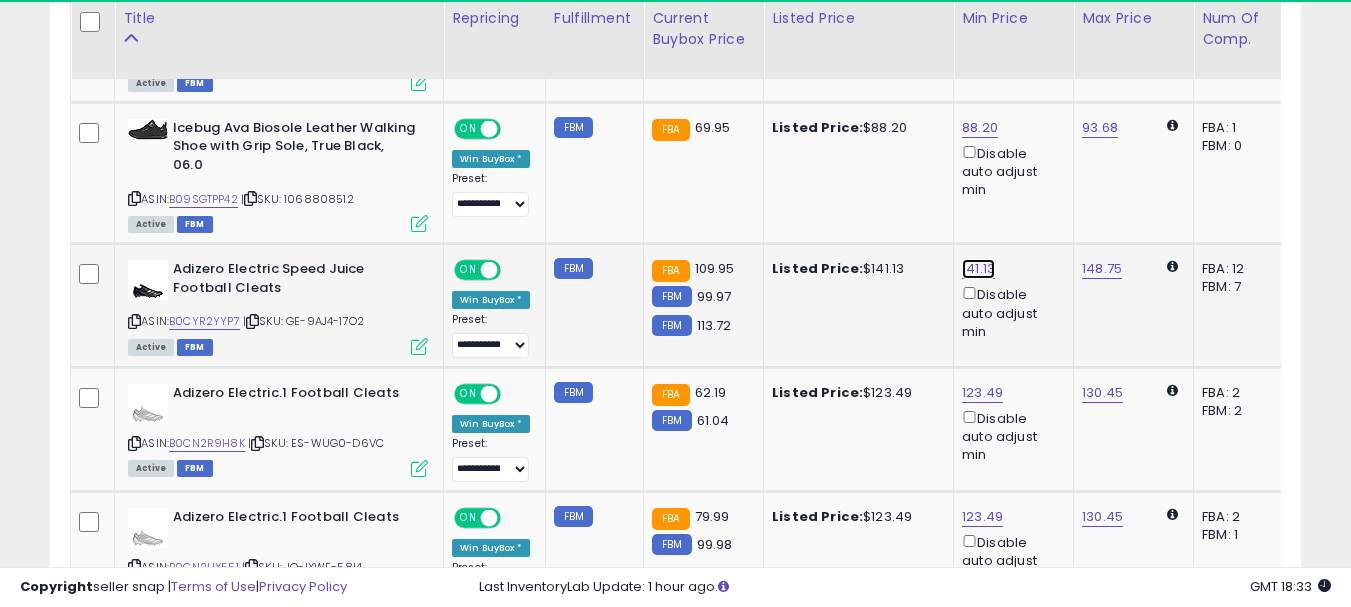click on "141.13" at bounding box center [982, -1398] 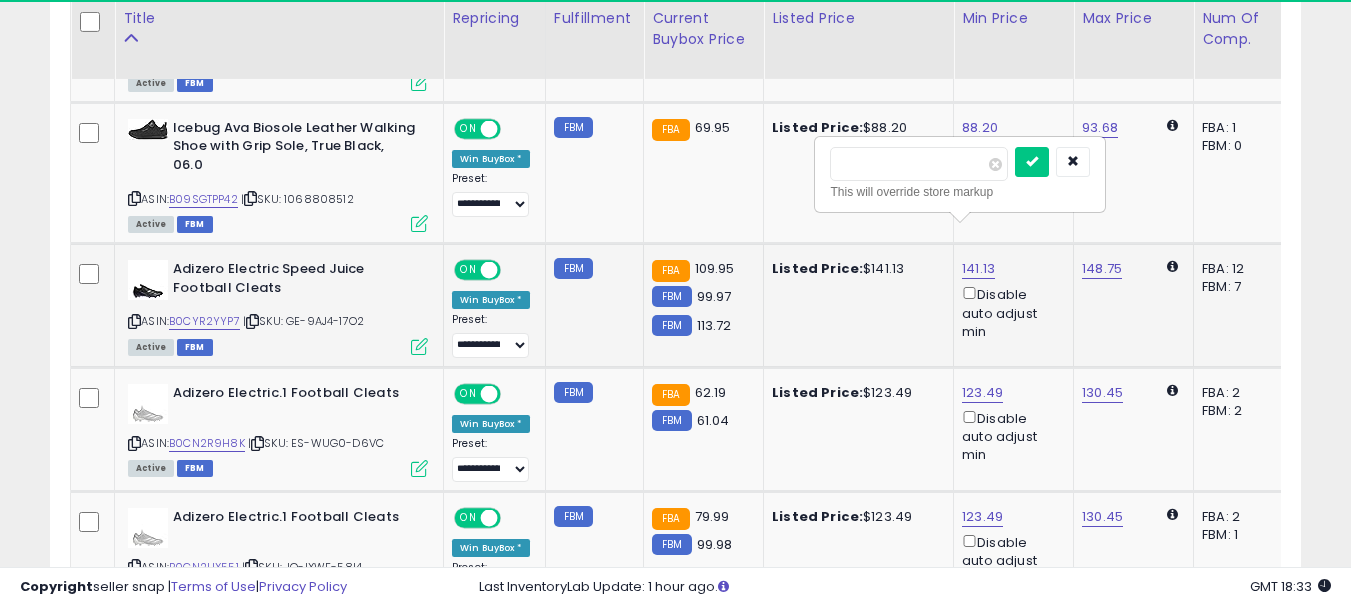 drag, startPoint x: 893, startPoint y: 164, endPoint x: 828, endPoint y: 162, distance: 65.03076 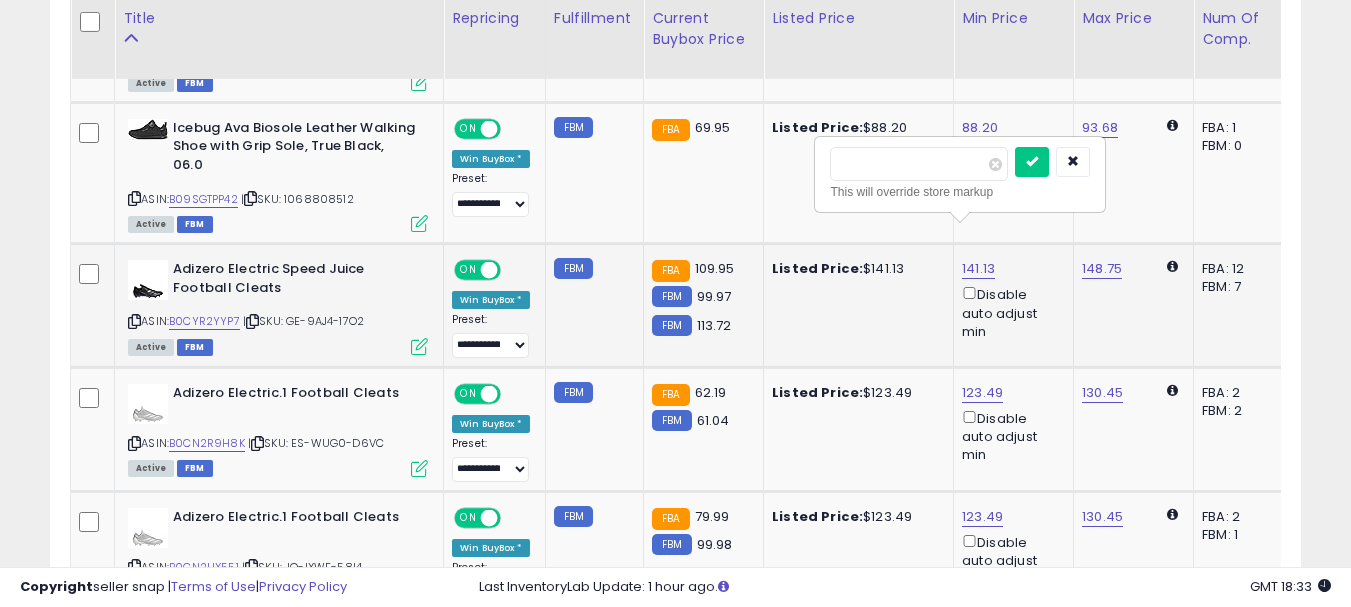 type on "******" 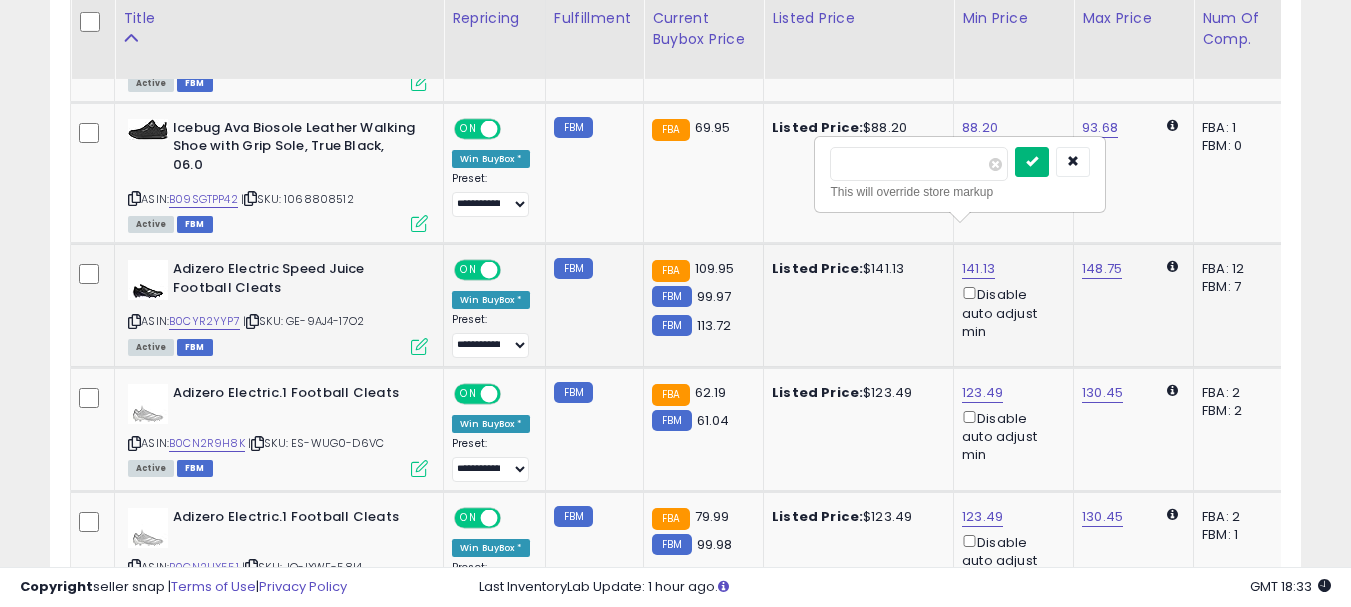 click at bounding box center (1032, 162) 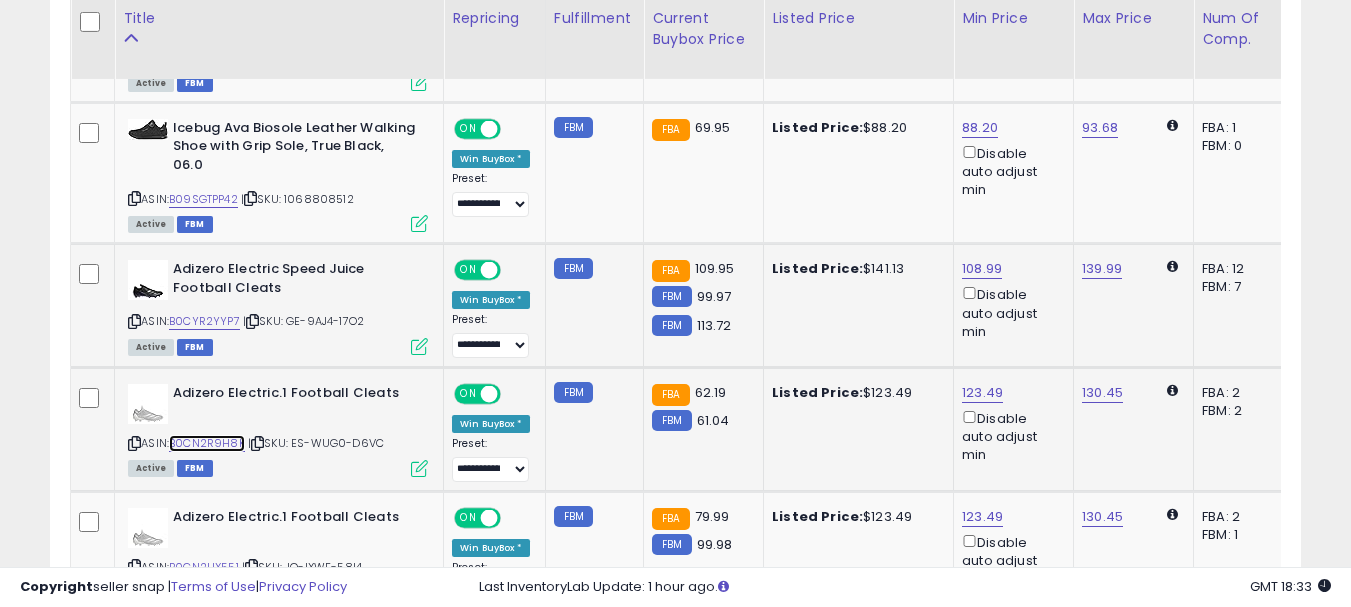 click on "B0CN2R9H8K" at bounding box center (207, 443) 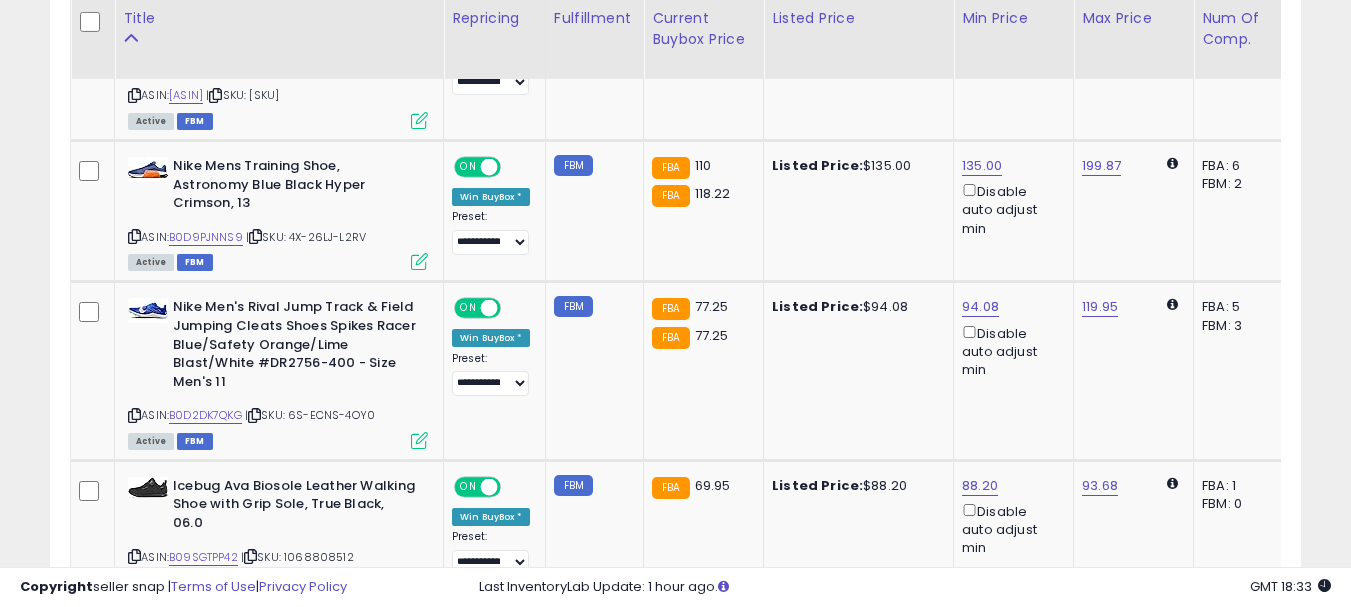 scroll, scrollTop: 2488, scrollLeft: 0, axis: vertical 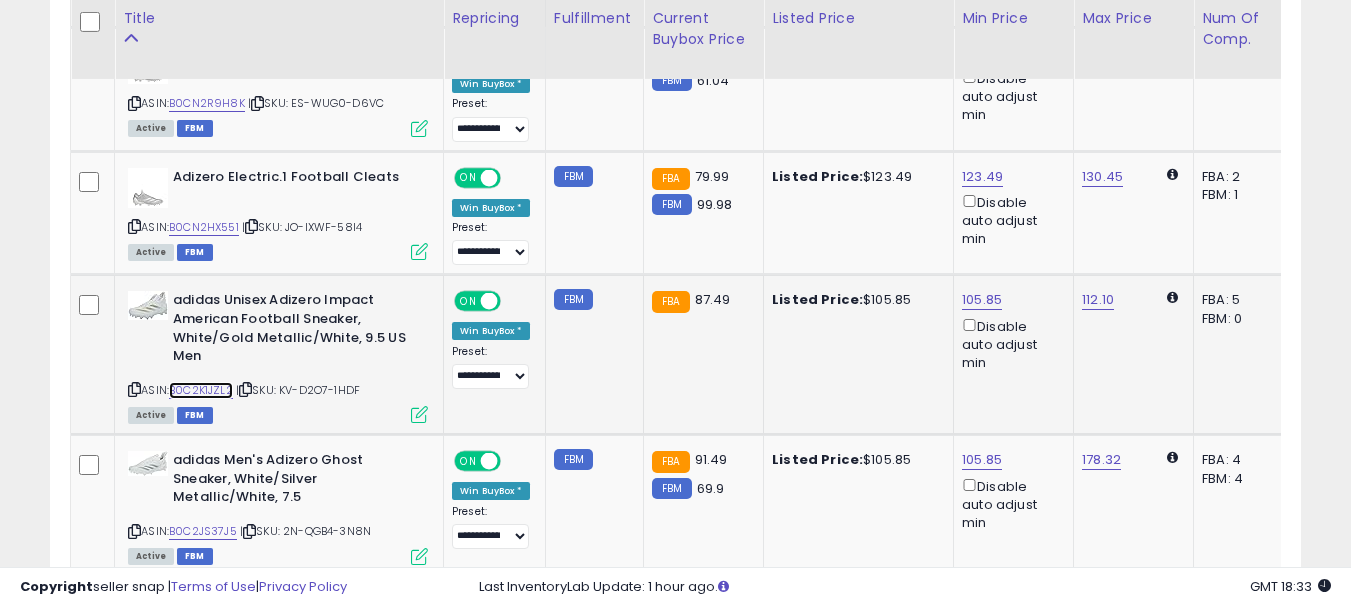 click on "B0C2K1JZL2" at bounding box center [201, 390] 